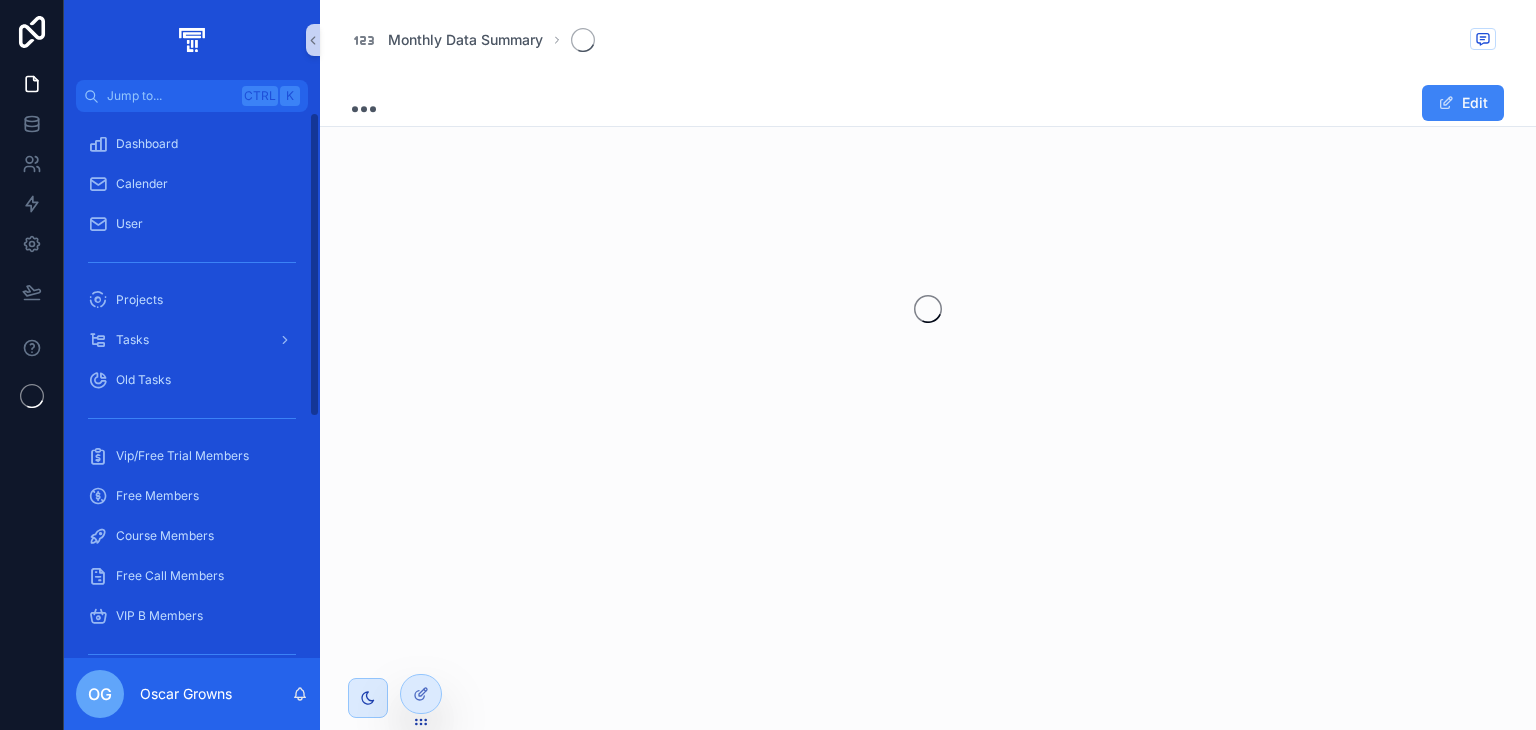 scroll, scrollTop: 0, scrollLeft: 0, axis: both 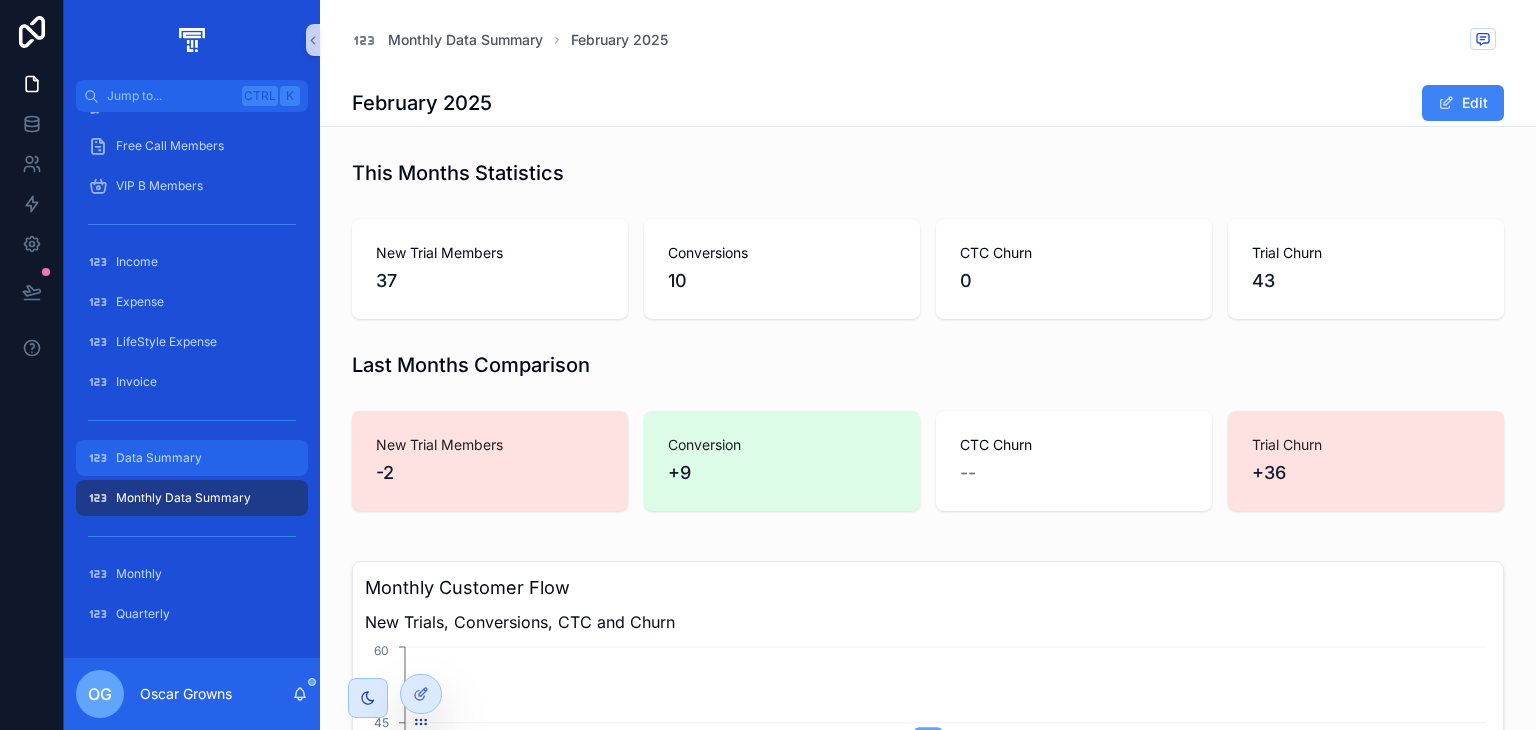 click on "Data Summary" at bounding box center (192, 458) 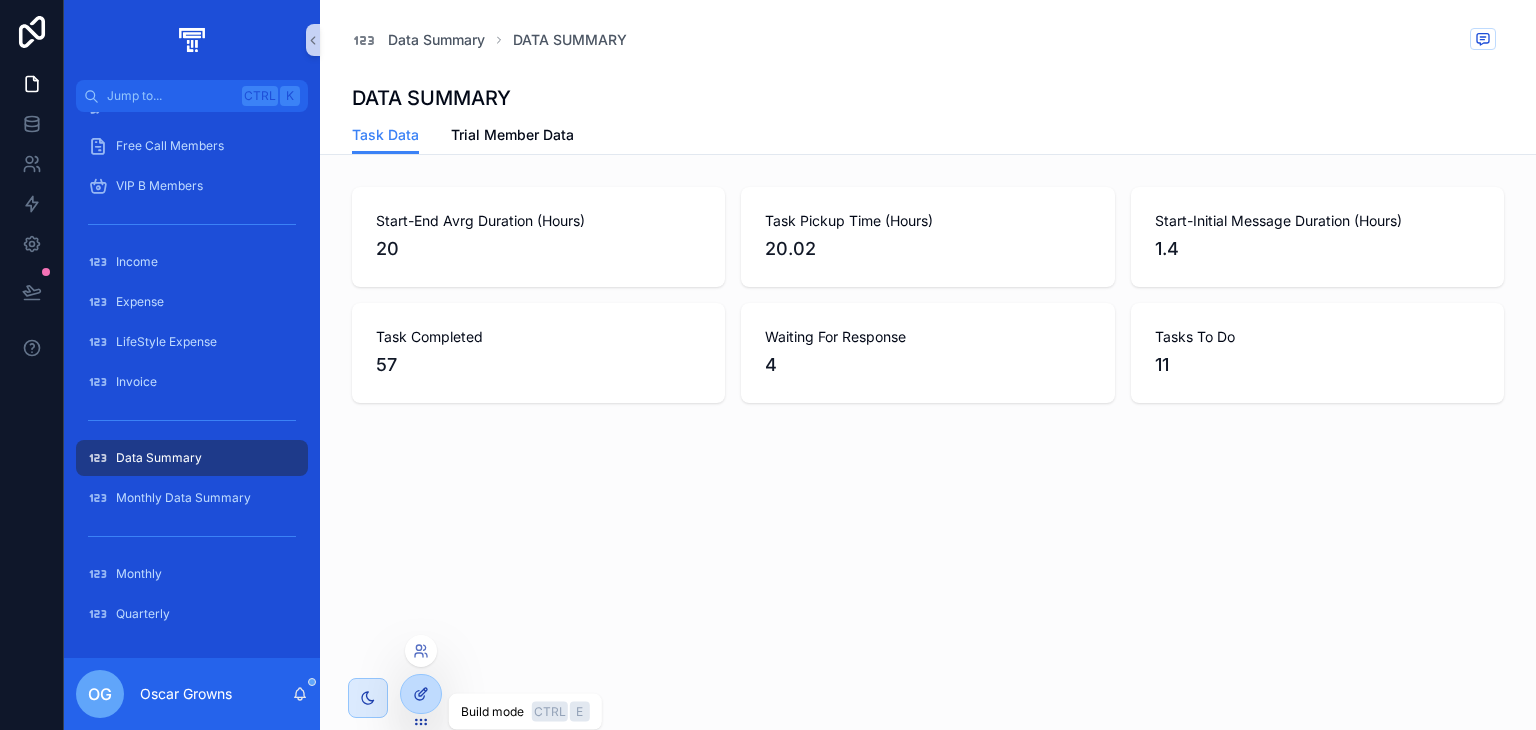 click 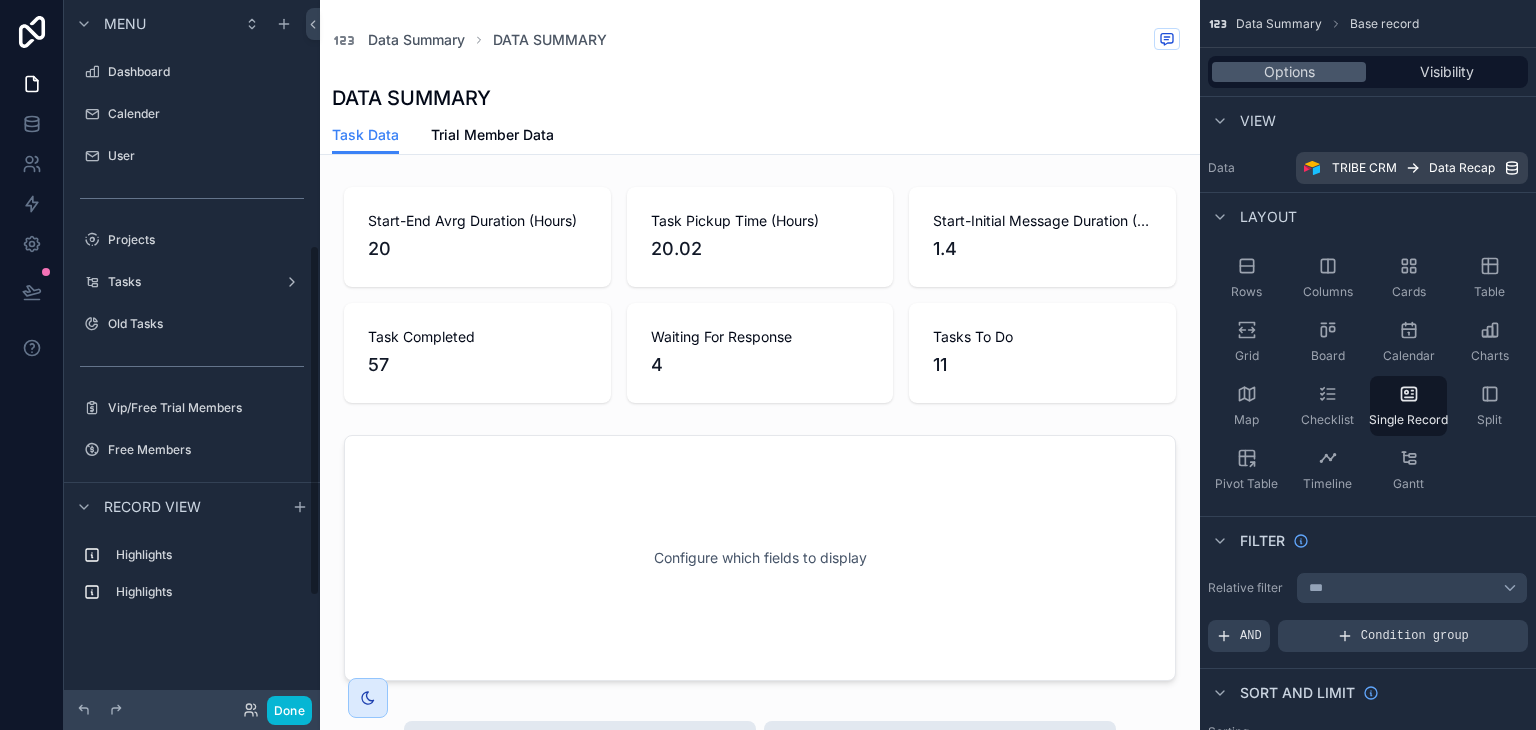 scroll, scrollTop: 495, scrollLeft: 0, axis: vertical 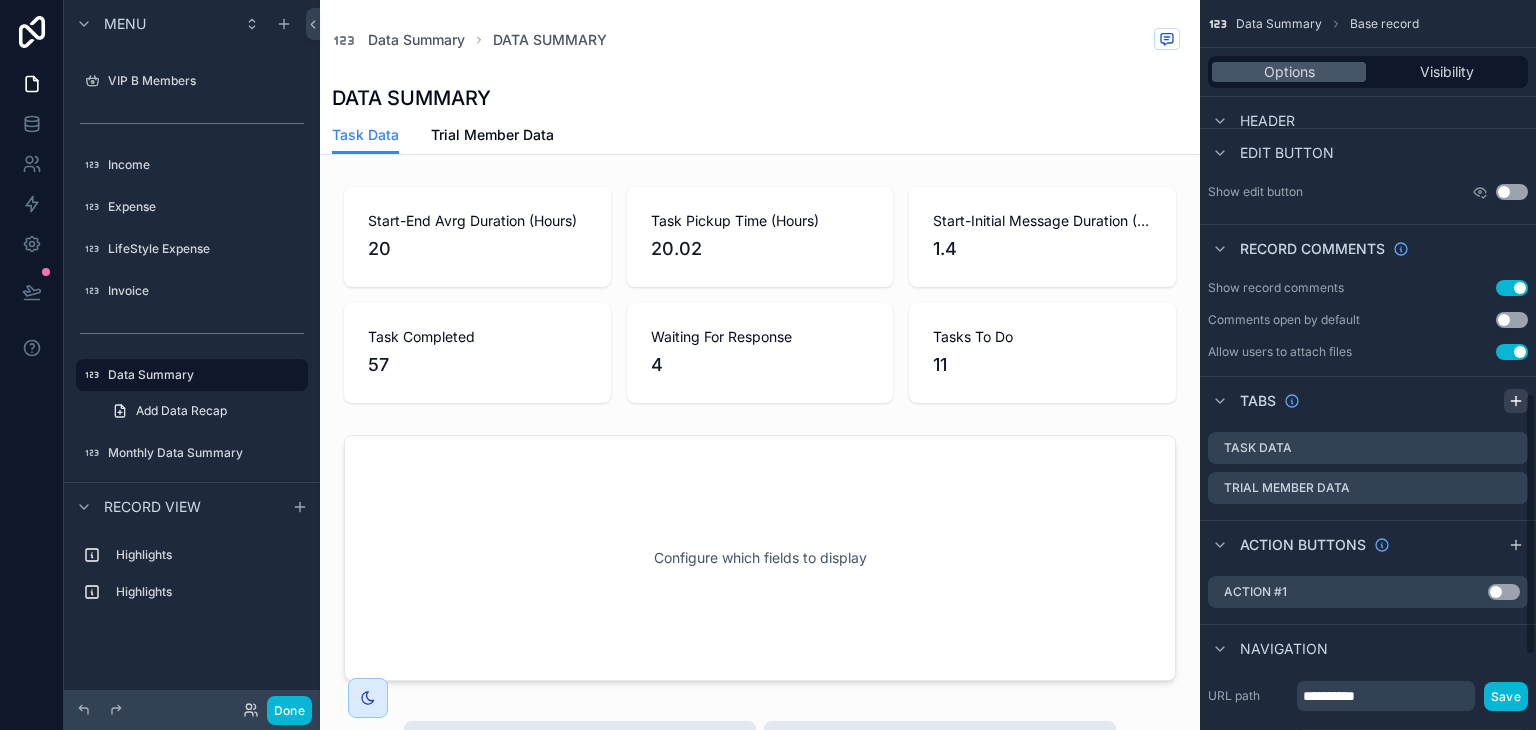click 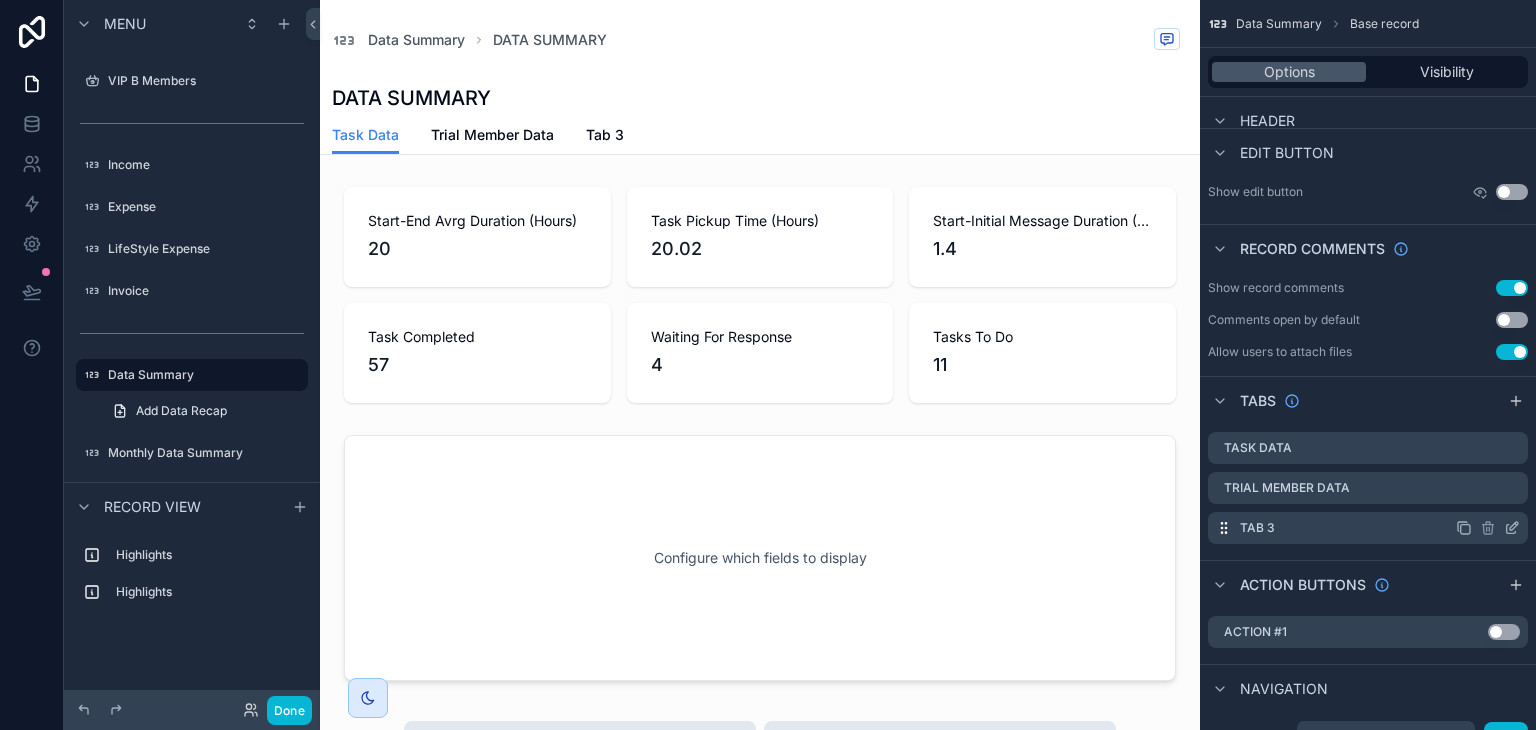 click 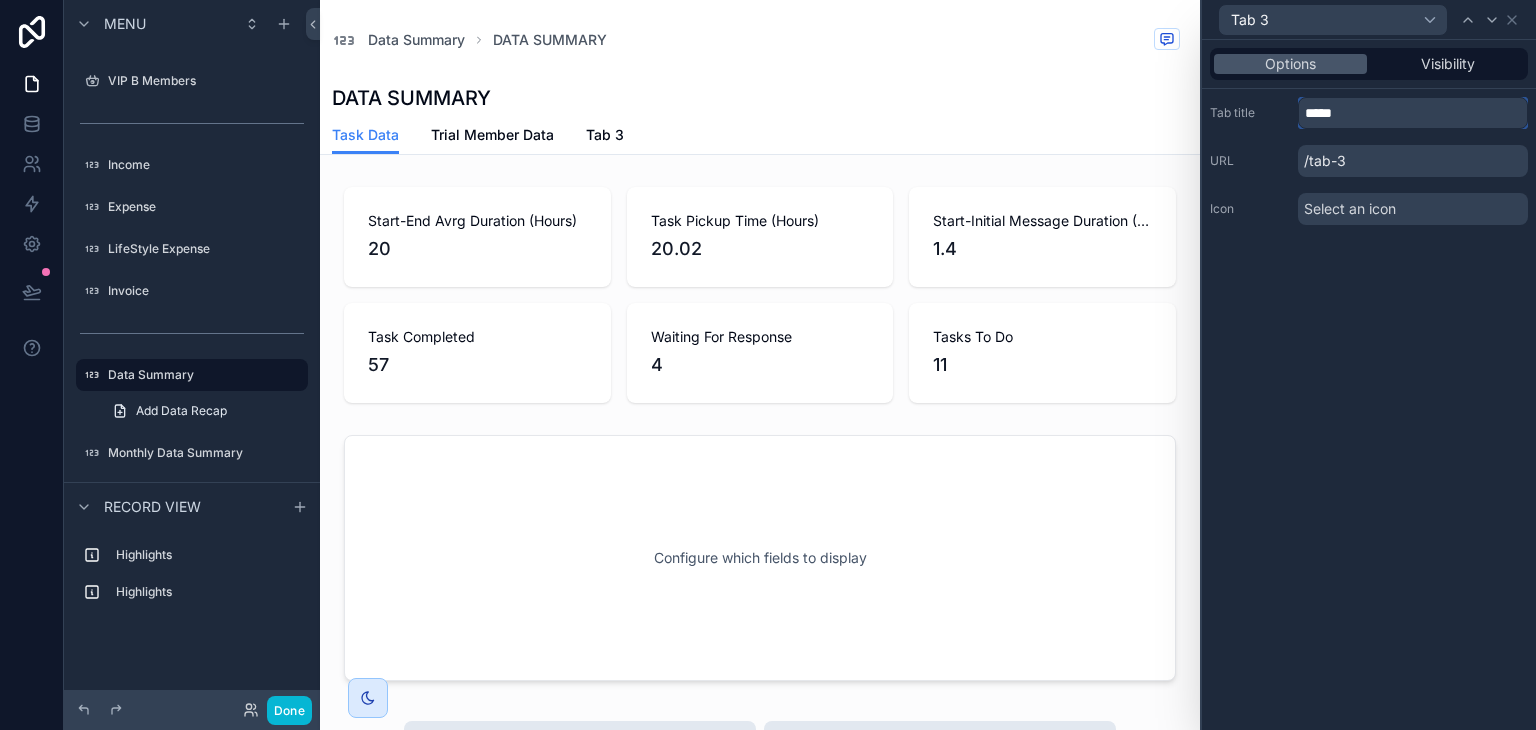 click on "*****" at bounding box center [1413, 113] 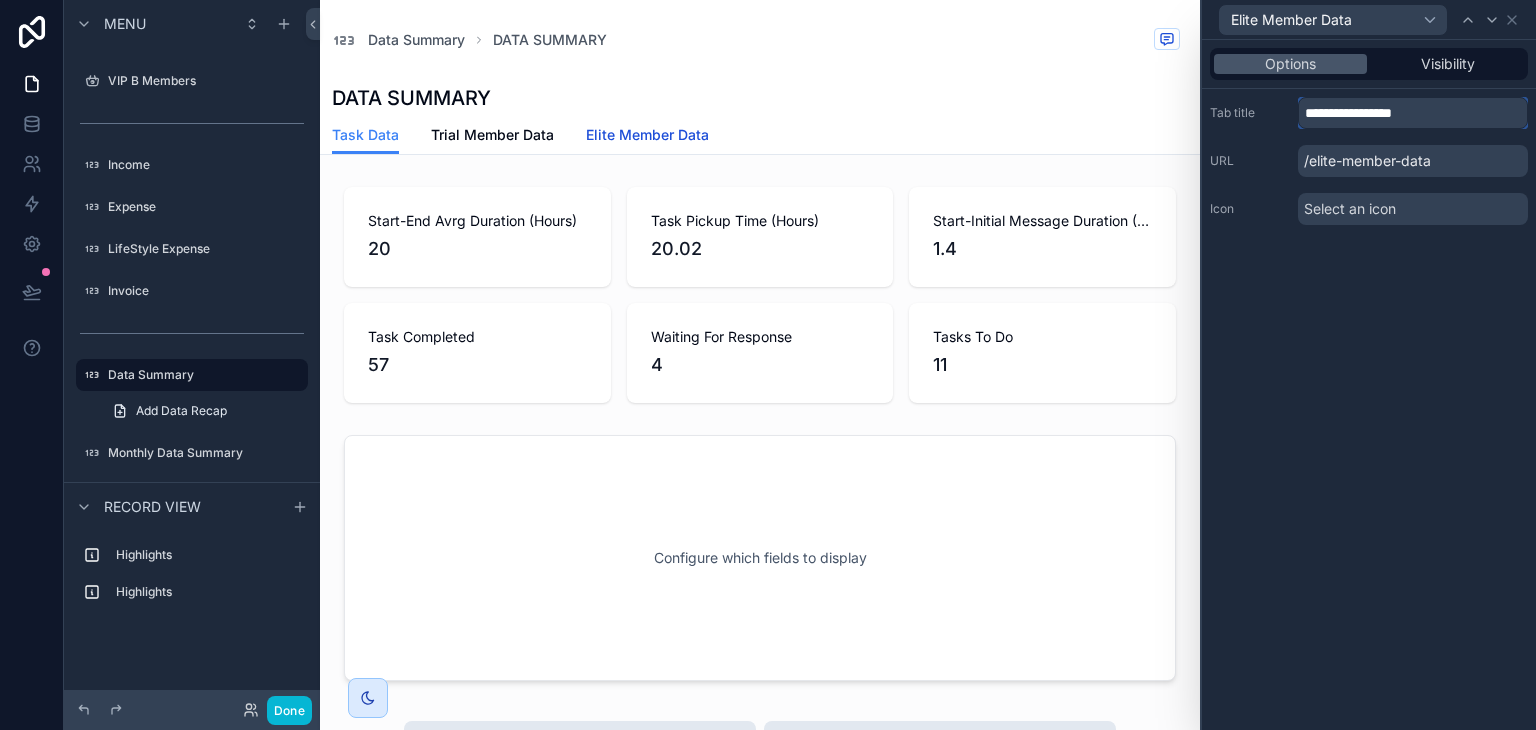 type on "**********" 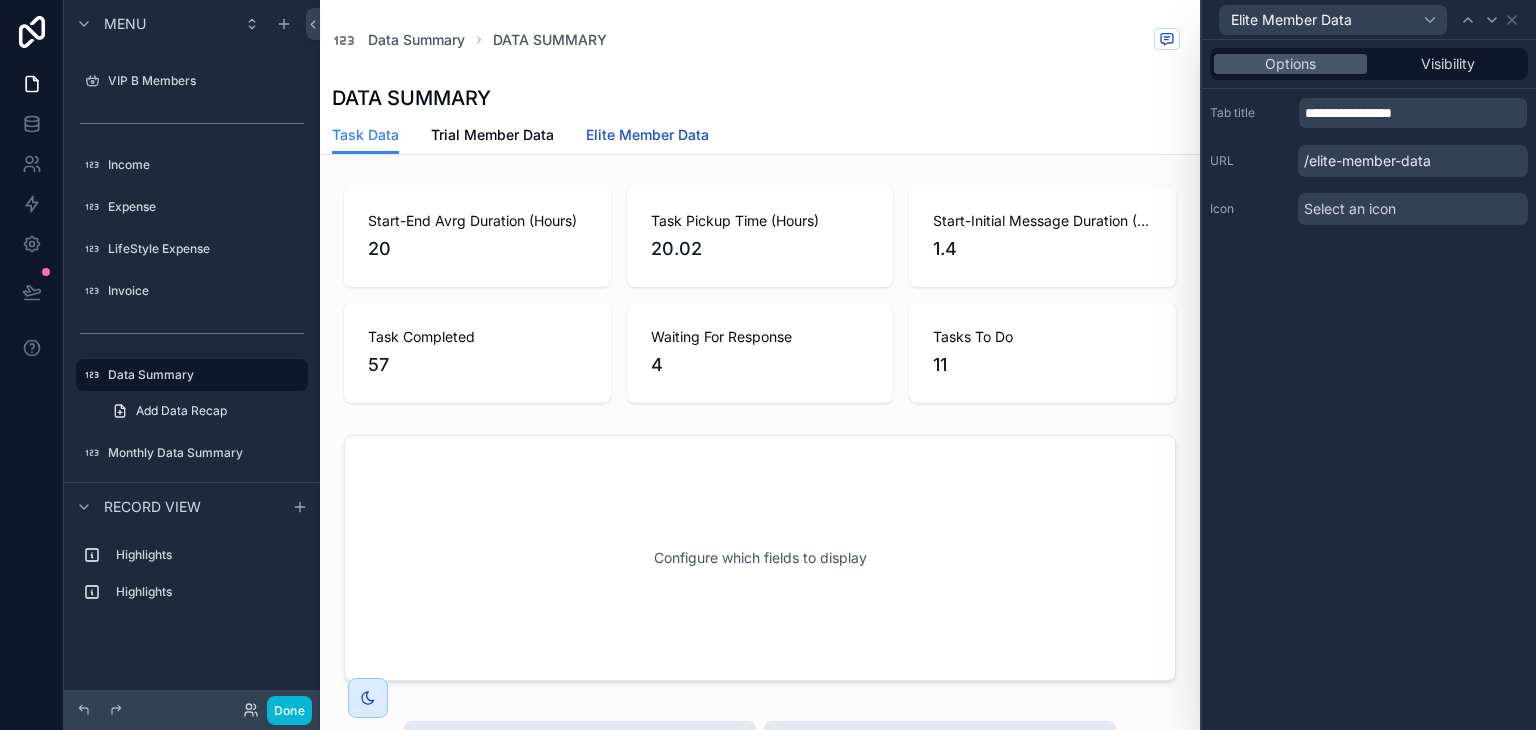 click on "Elite Member Data" at bounding box center [647, 135] 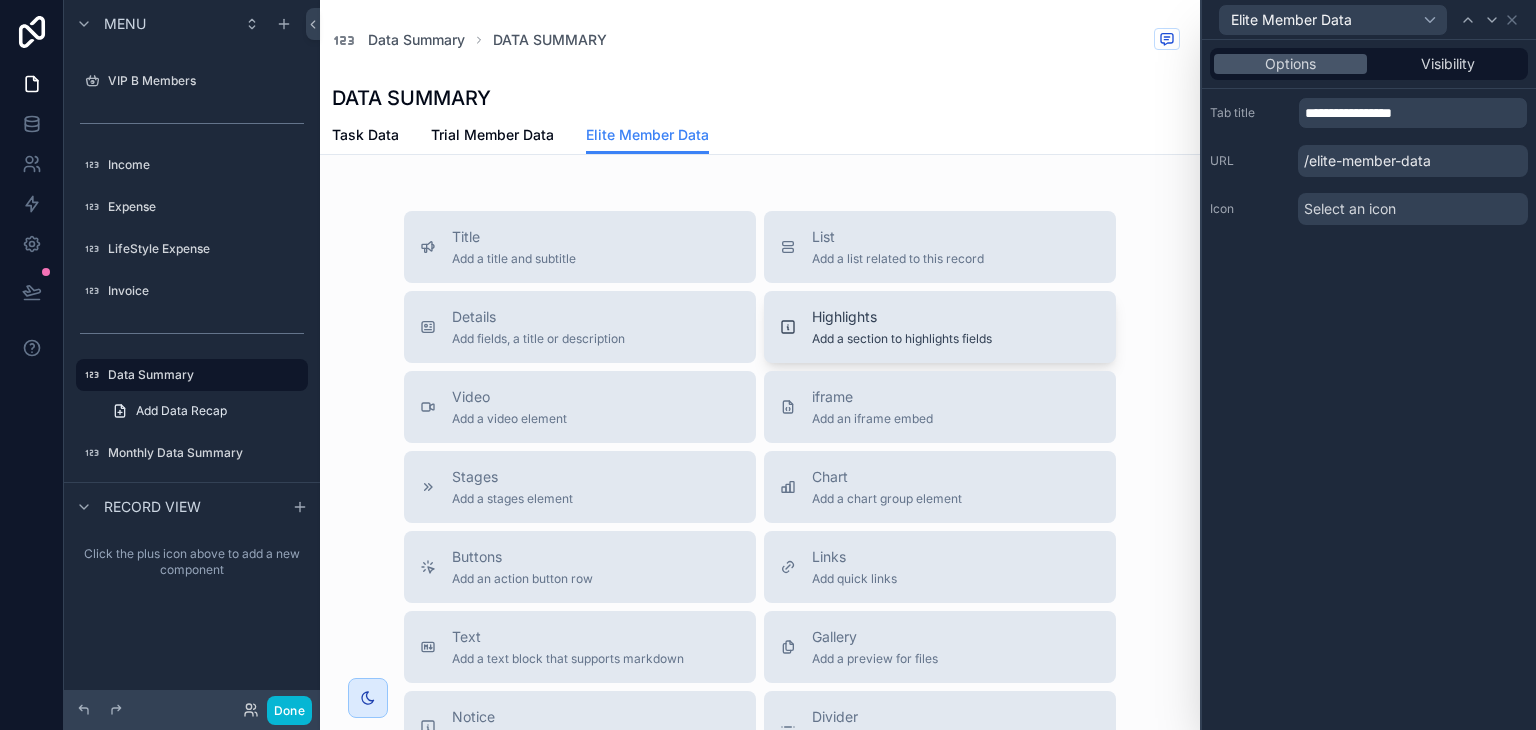click on "Highlights Add a section to highlights fields" at bounding box center [902, 327] 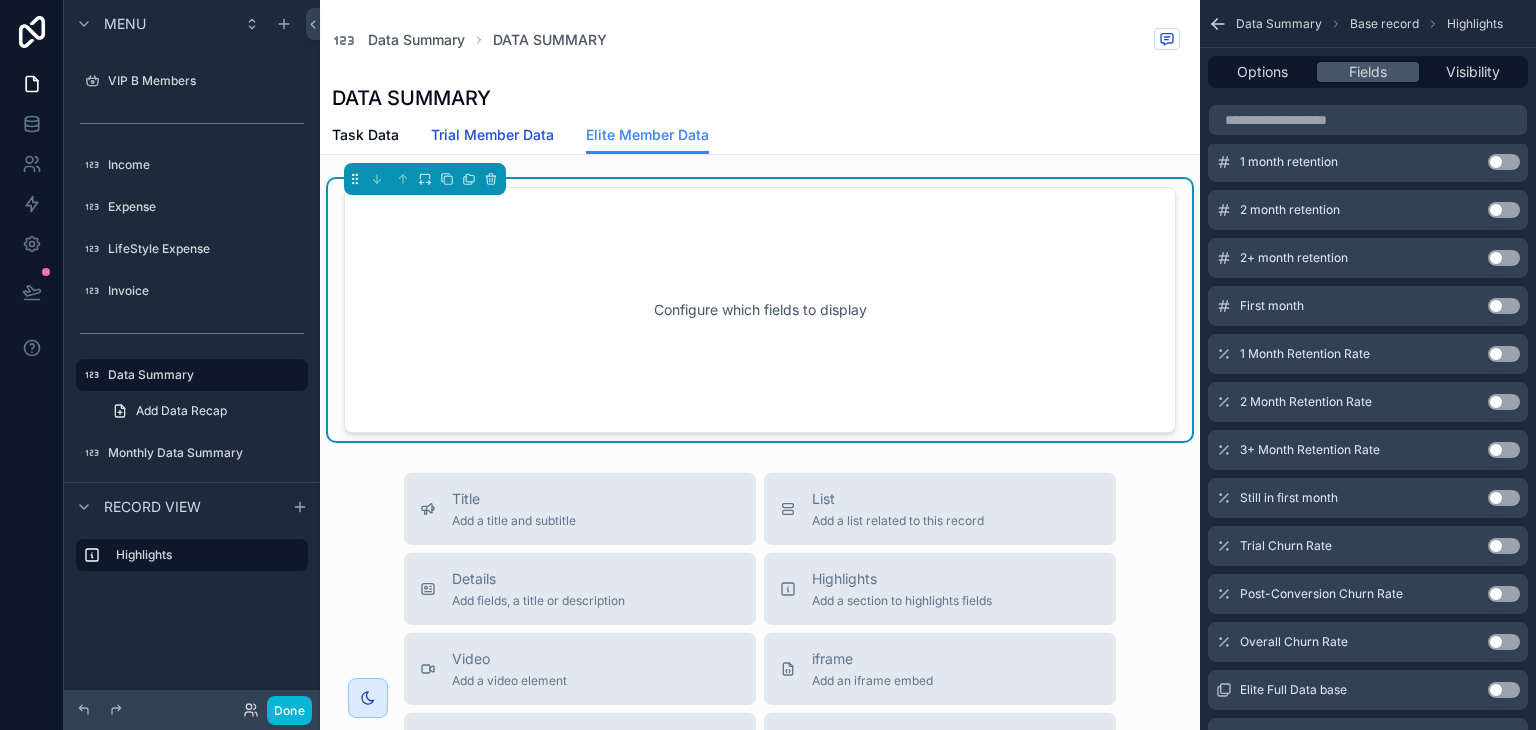 click on "Trial Member Data" at bounding box center (492, 135) 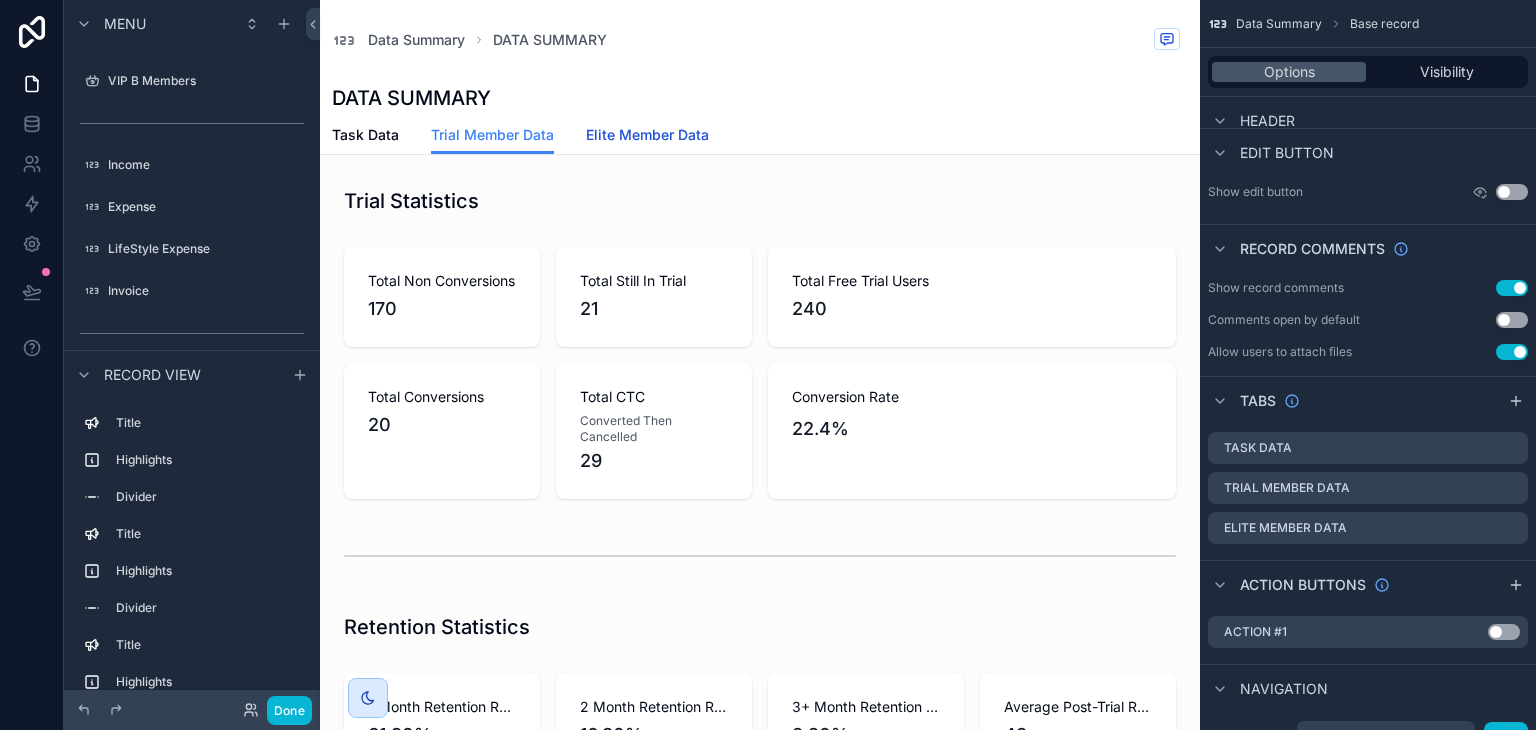 click on "Elite Member Data" at bounding box center [647, 137] 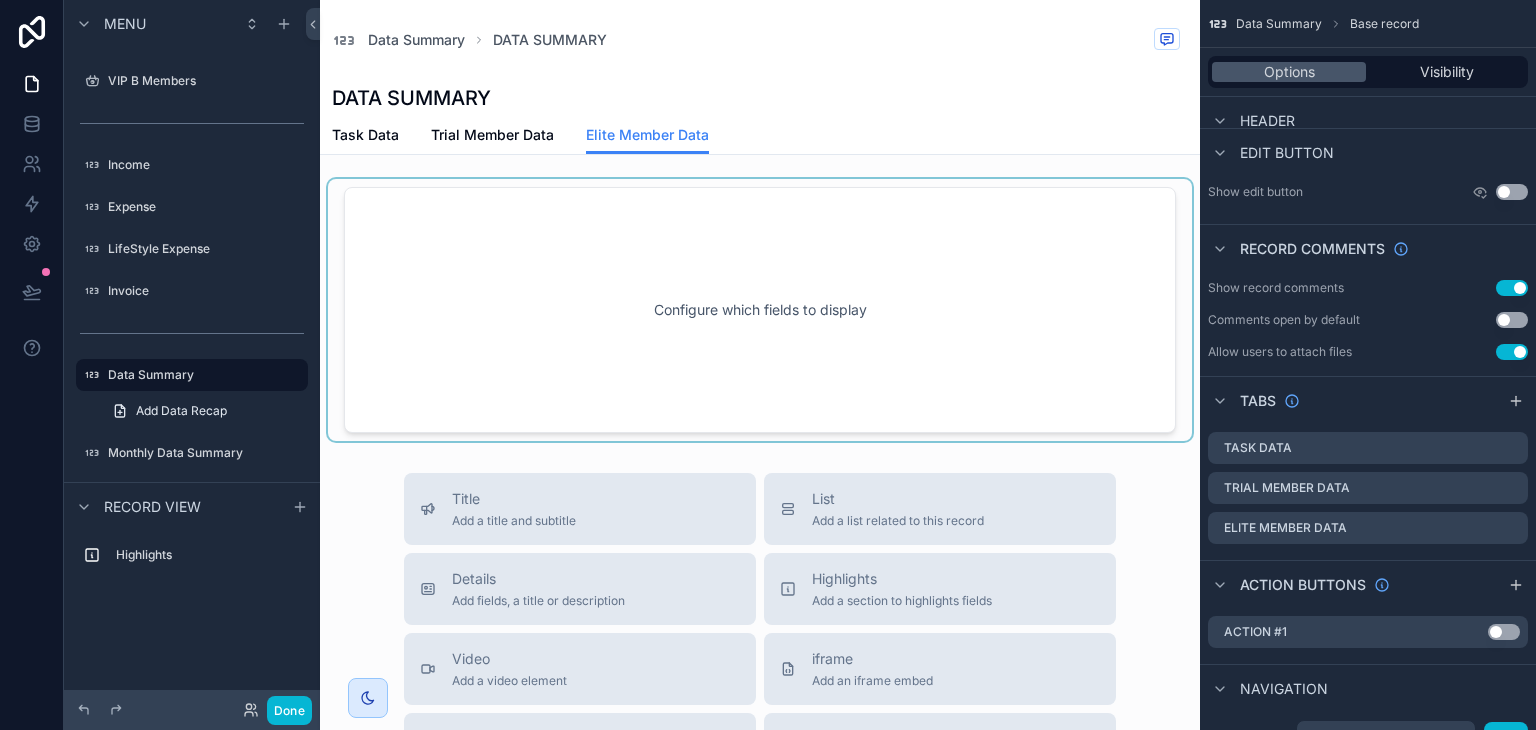 click at bounding box center (760, 310) 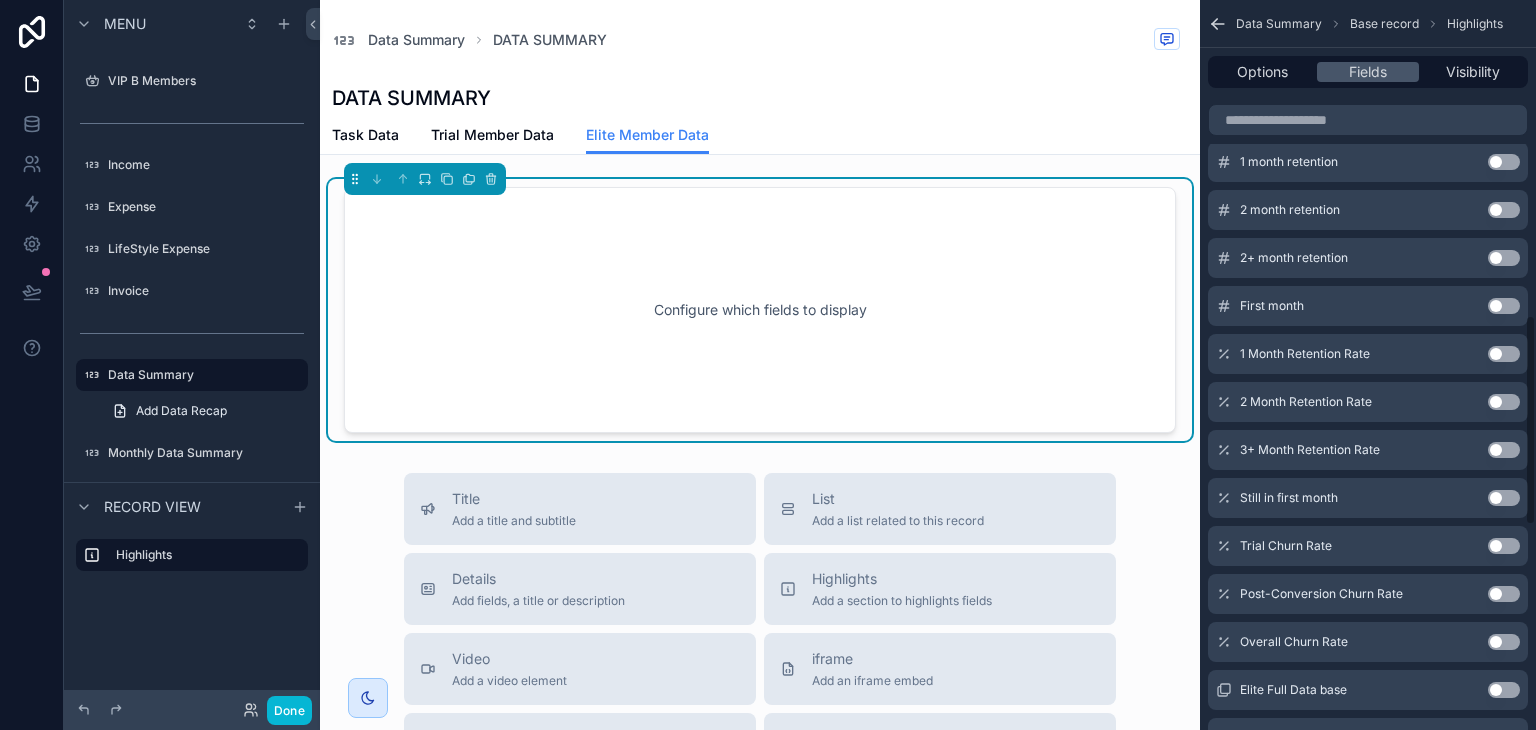 click on "id Use setting uuid Use setting created at Use setting updated at Use setting Name Use setting Start-End Use setting Task Completed Use setting Tasks To Do Use setting Old tasks Use setting Start-Initial message Use setting Waiting For Reply Use setting Waiting For Response Use setting Task Pickup Time Use setting Total Conversions Use setting Total Free Trial Users Use setting Total Still In Trial Use setting Total Converted Then Cancelled Use setting Total Non Conversions Use setting Conversion Rate Use setting Average Post-Trial Retention Period Use setting Conversion Rate copy Use setting 1 month retention Use setting 2 month retention Use setting 2+ month retention Use setting First month Use setting 1 Month Retention Rate Use setting 2 Month Retention Rate Use setting 3+ Month Retention Rate Use setting Still in first month Use setting Trial Churn Rate Use setting Post-Conversion Churn Rate Use setting Overall Churn Rate Use setting Elite Full Data base Use setting Elite 1 Month Retention Use setting" at bounding box center (1368, 254) 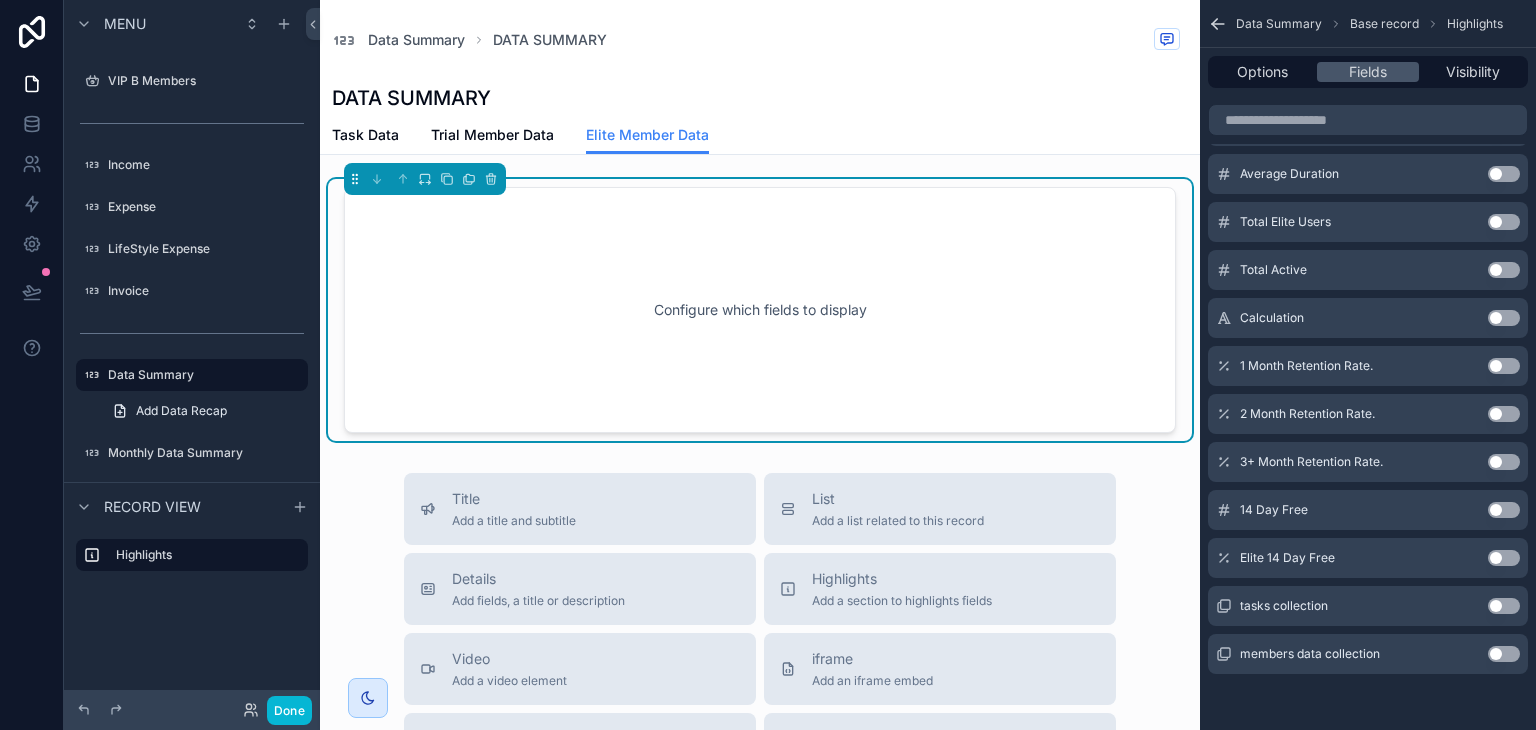 click on "Use setting" at bounding box center [1504, 366] 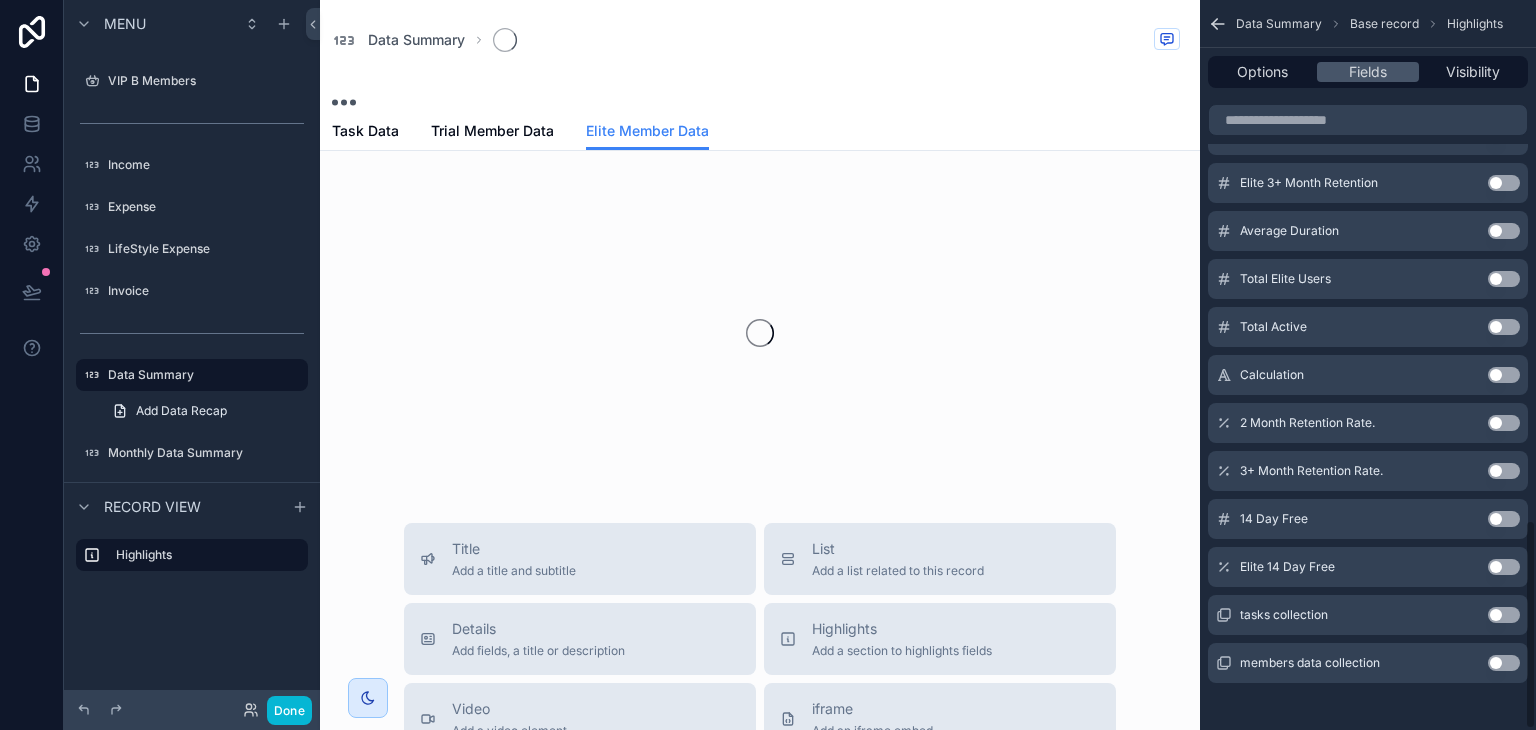 scroll, scrollTop: 1808, scrollLeft: 0, axis: vertical 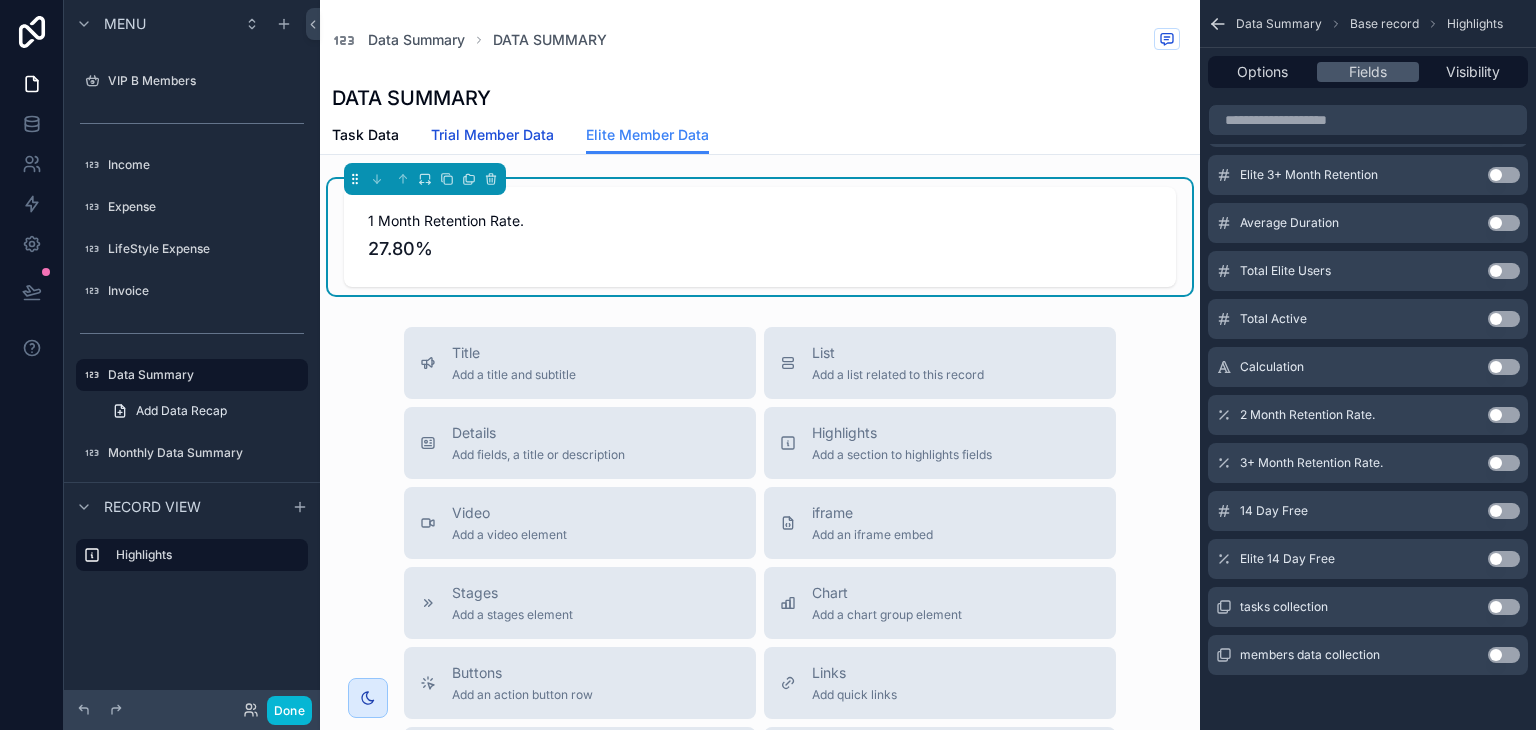 click on "Trial Member Data" at bounding box center [492, 135] 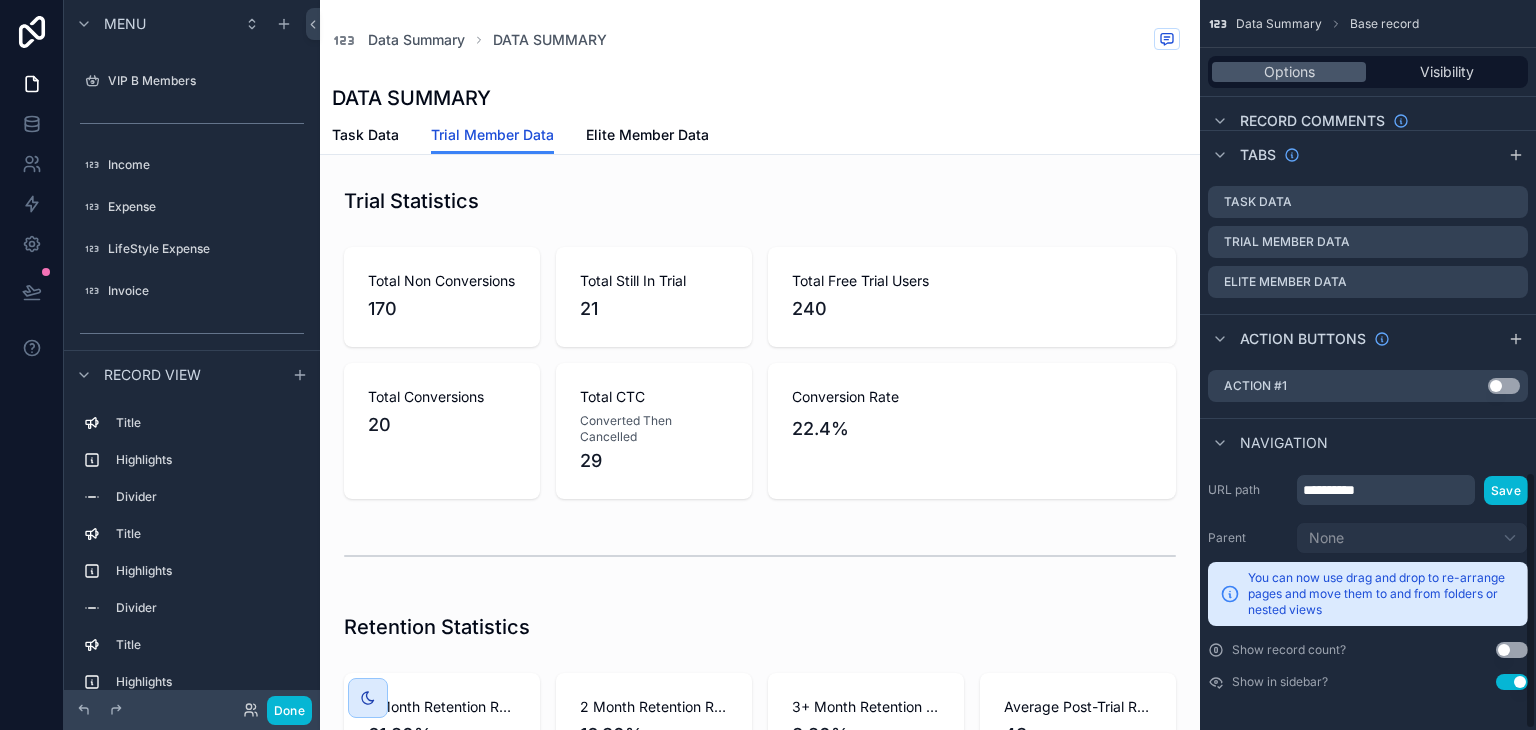scroll, scrollTop: 1338, scrollLeft: 0, axis: vertical 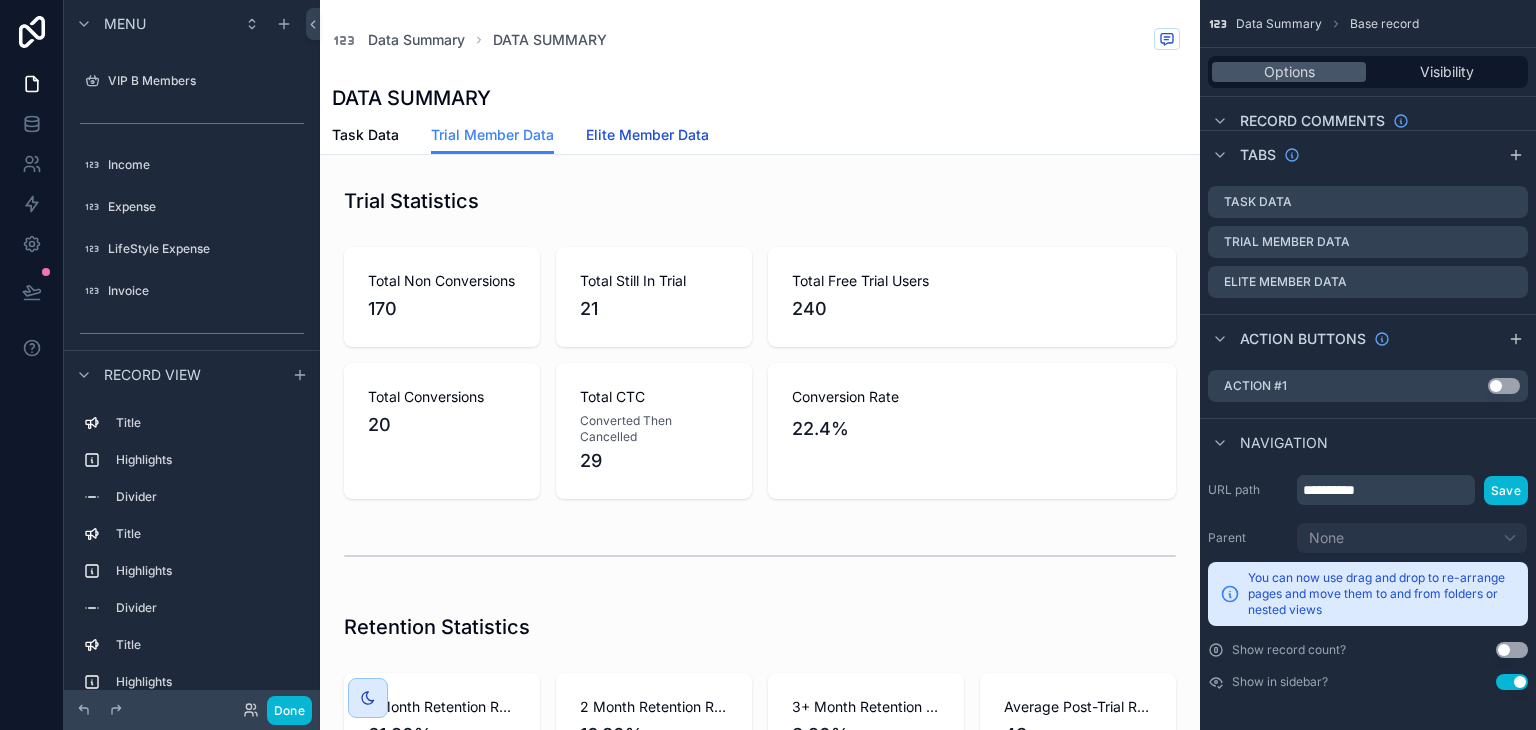 click on "Elite Member Data" at bounding box center (647, 135) 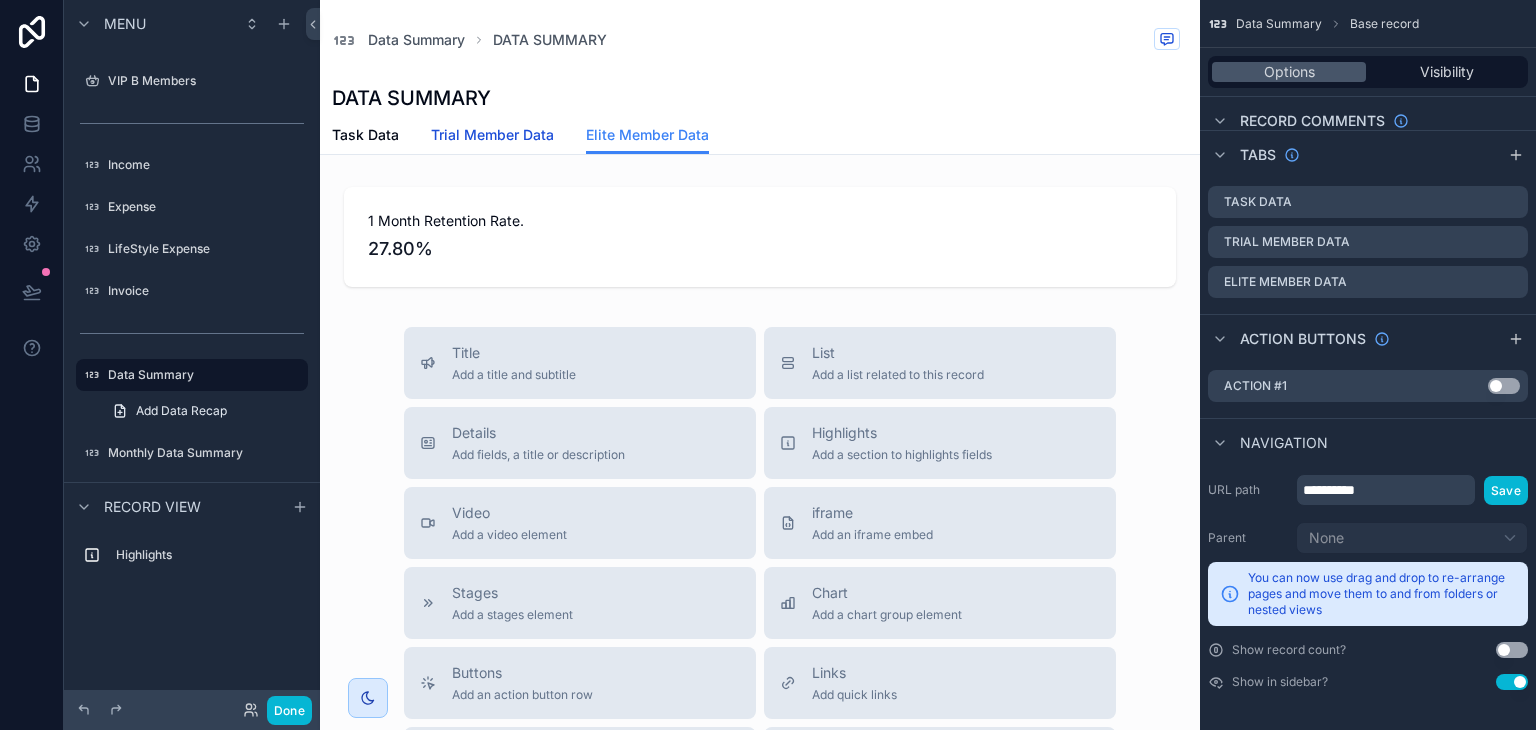 click on "Trial Member Data" at bounding box center (492, 135) 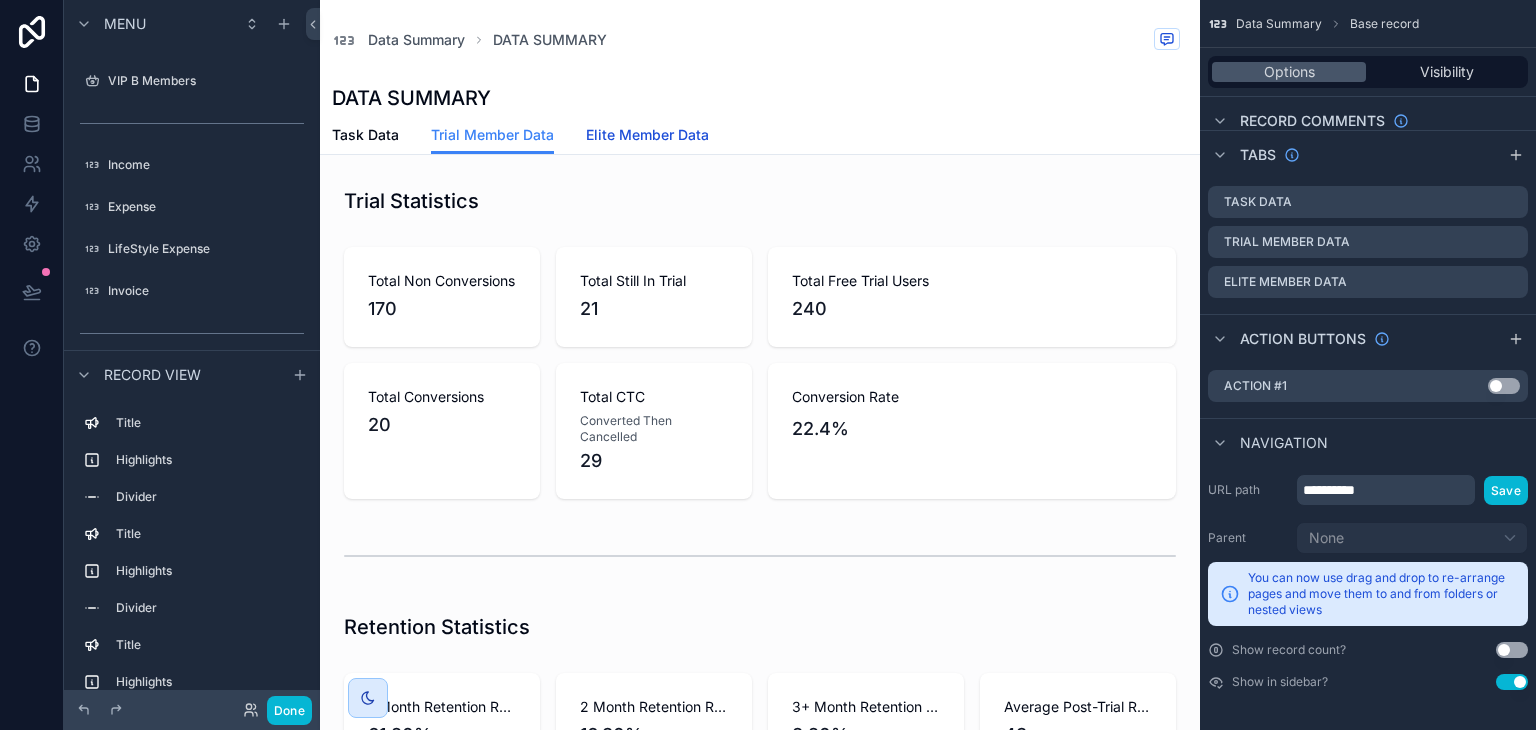 click on "Elite Member Data" at bounding box center [647, 135] 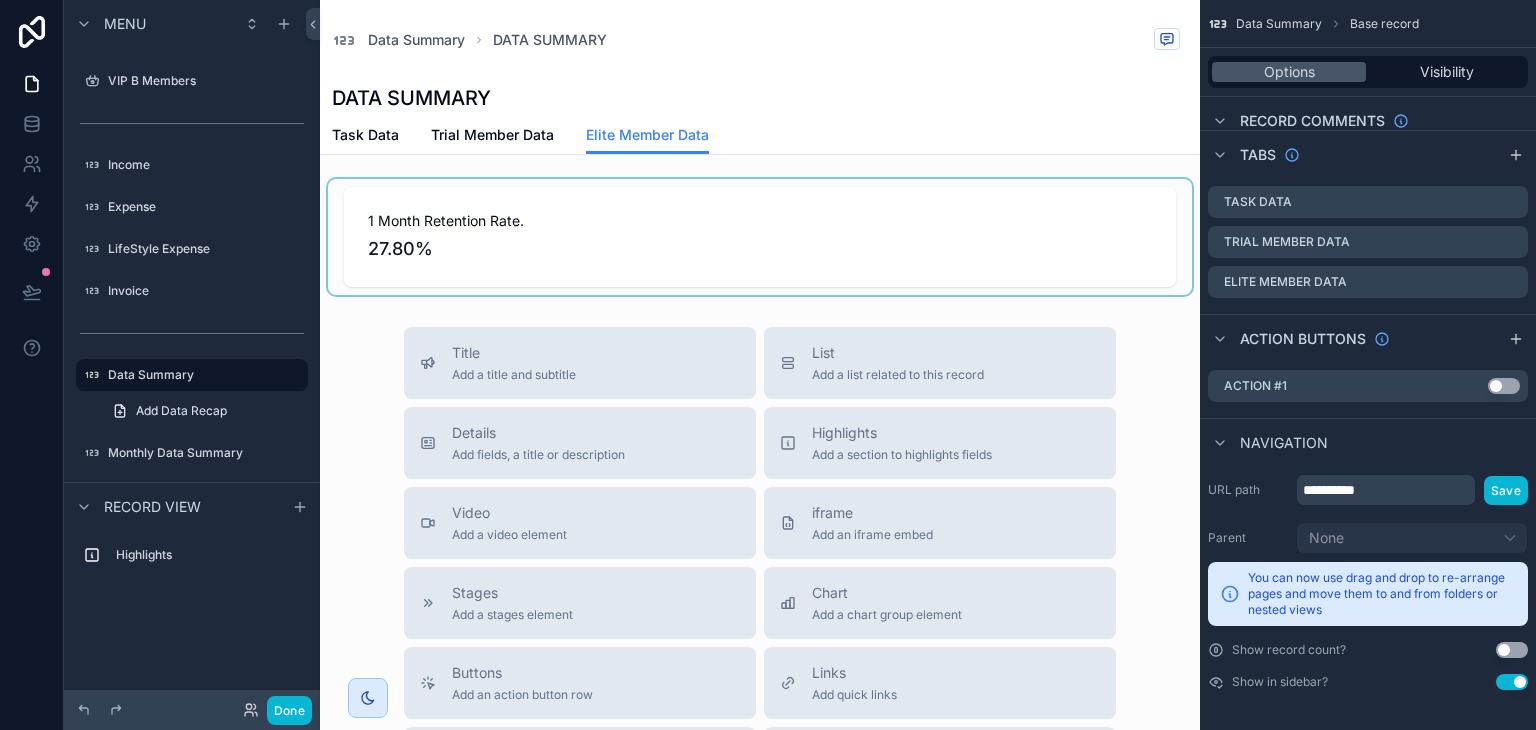 click at bounding box center (760, 237) 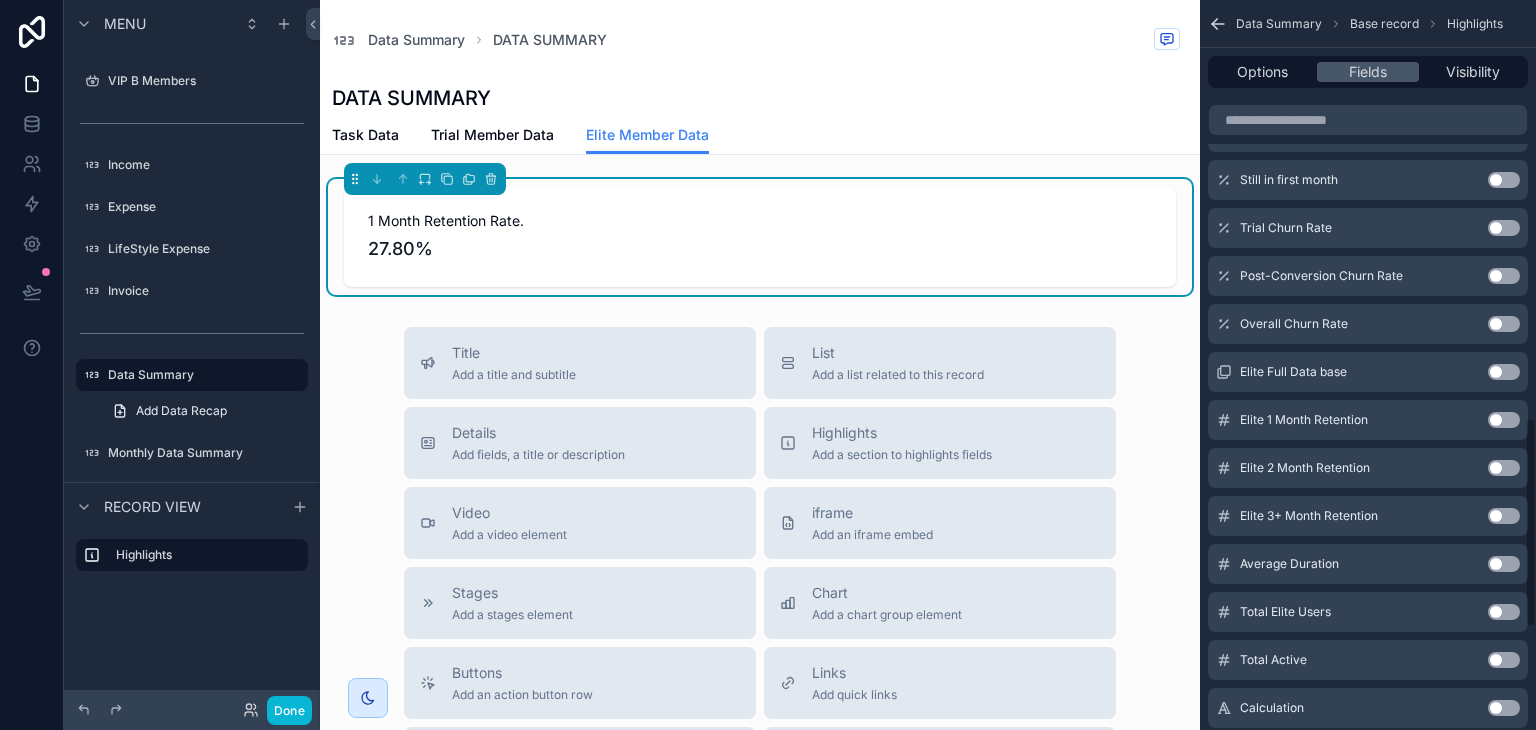 scroll, scrollTop: 1452, scrollLeft: 0, axis: vertical 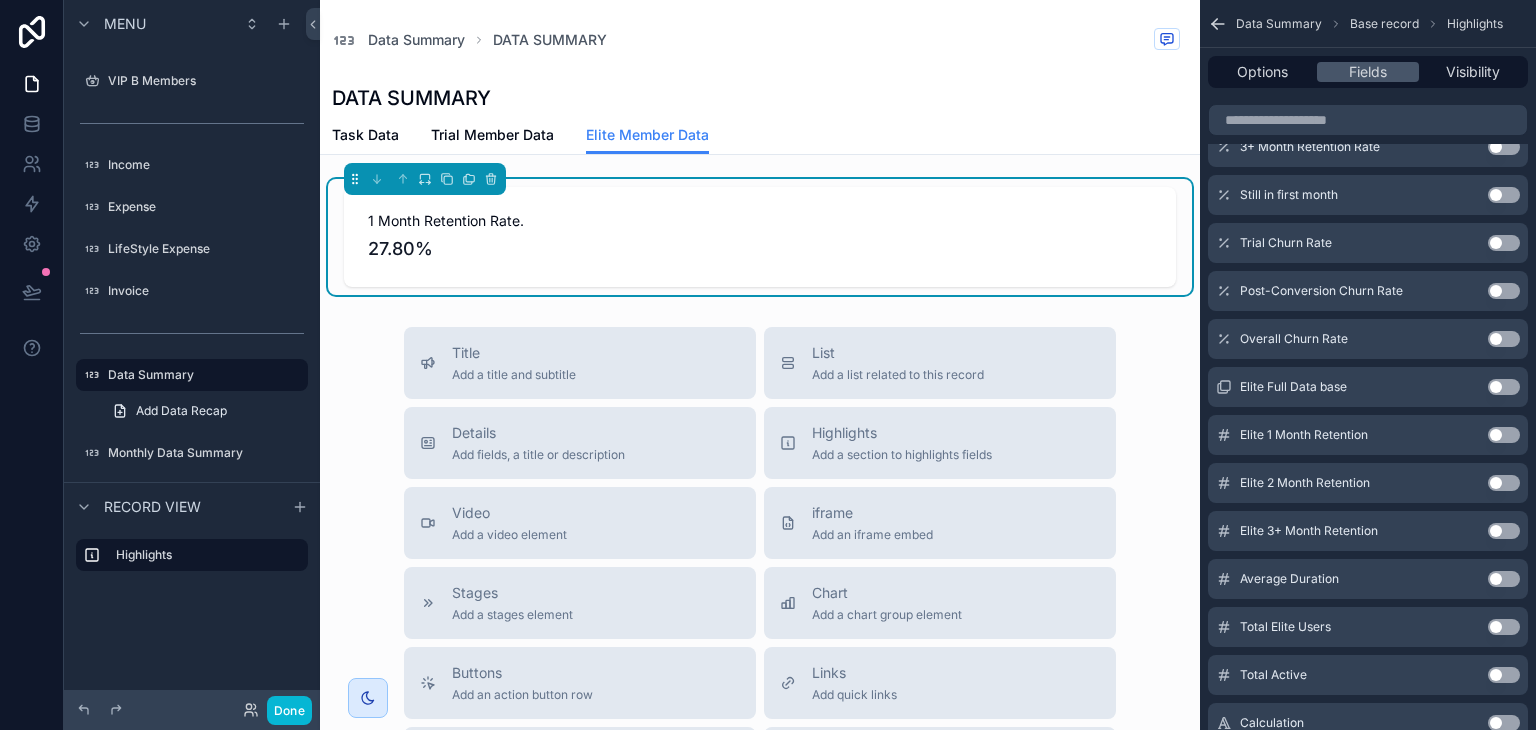 click on "Use setting" at bounding box center [1504, 435] 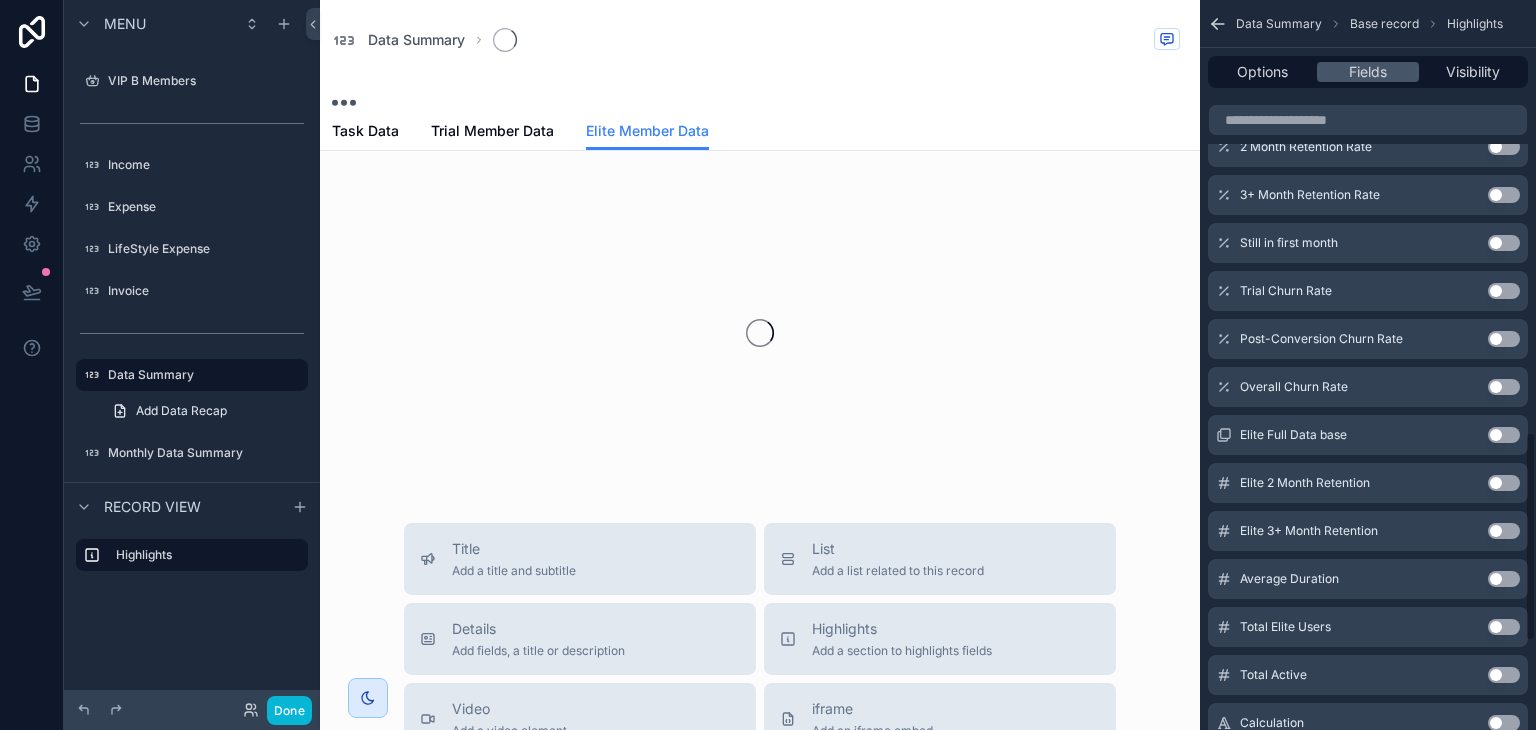 scroll, scrollTop: 1500, scrollLeft: 0, axis: vertical 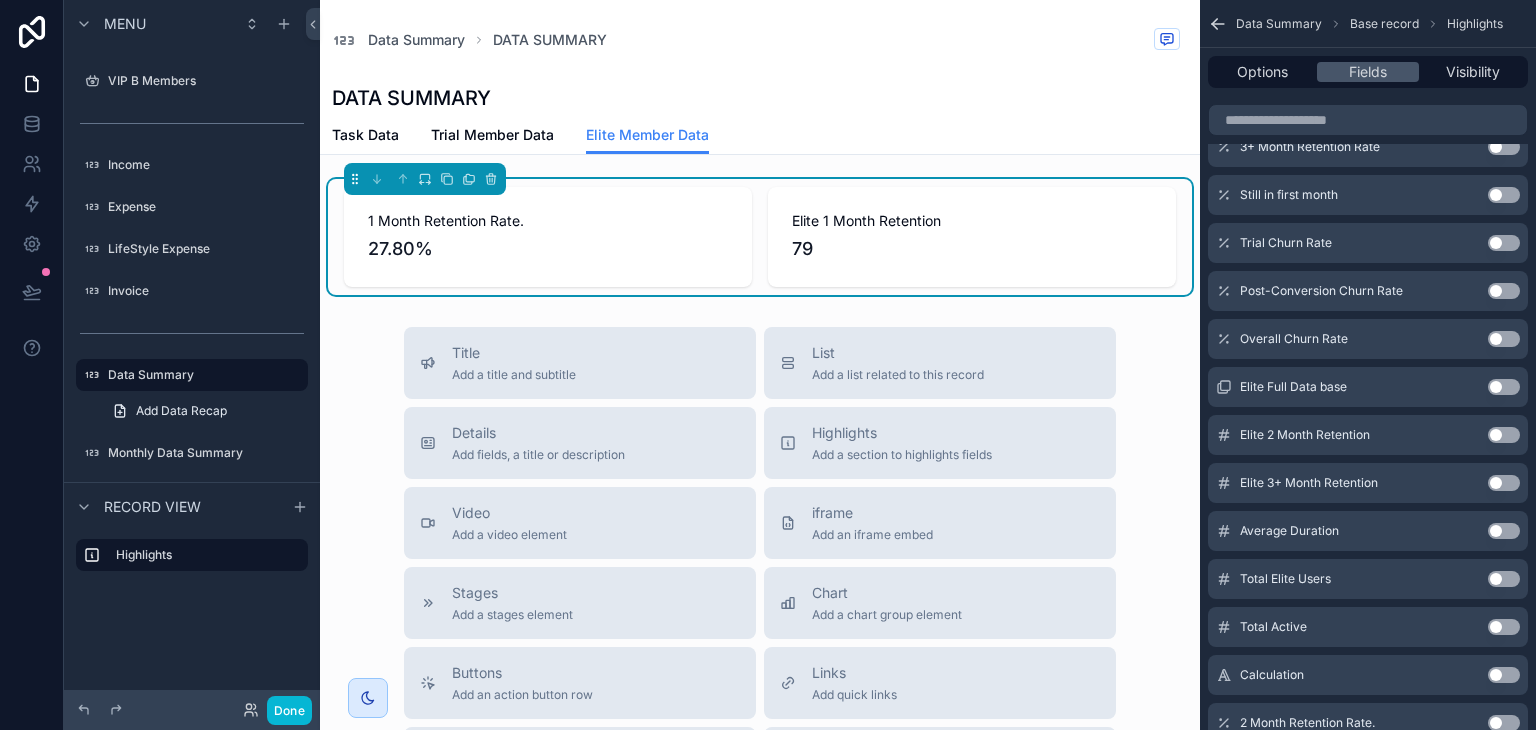 click on "Elite 2 Month Retention Use setting" at bounding box center (1368, 435) 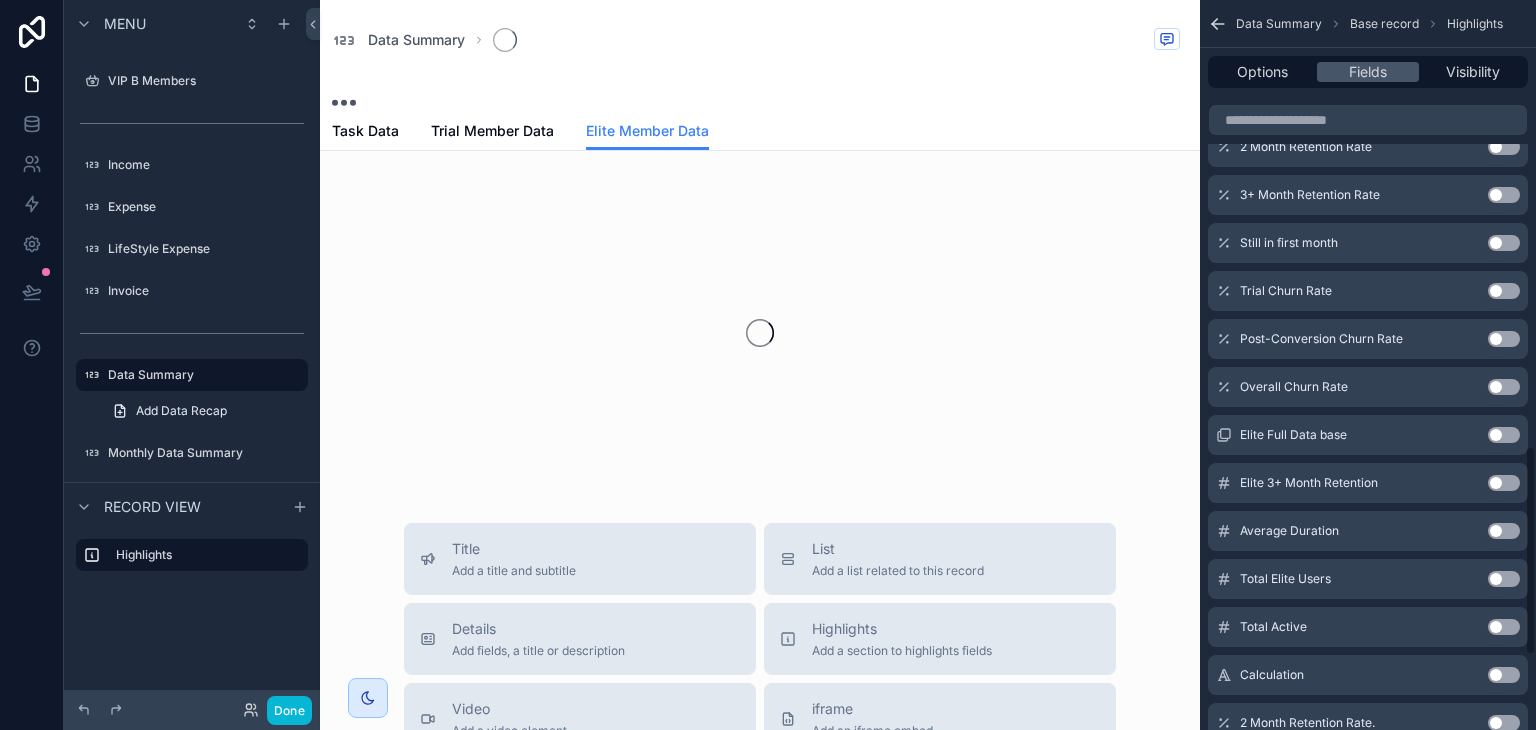scroll, scrollTop: 1548, scrollLeft: 0, axis: vertical 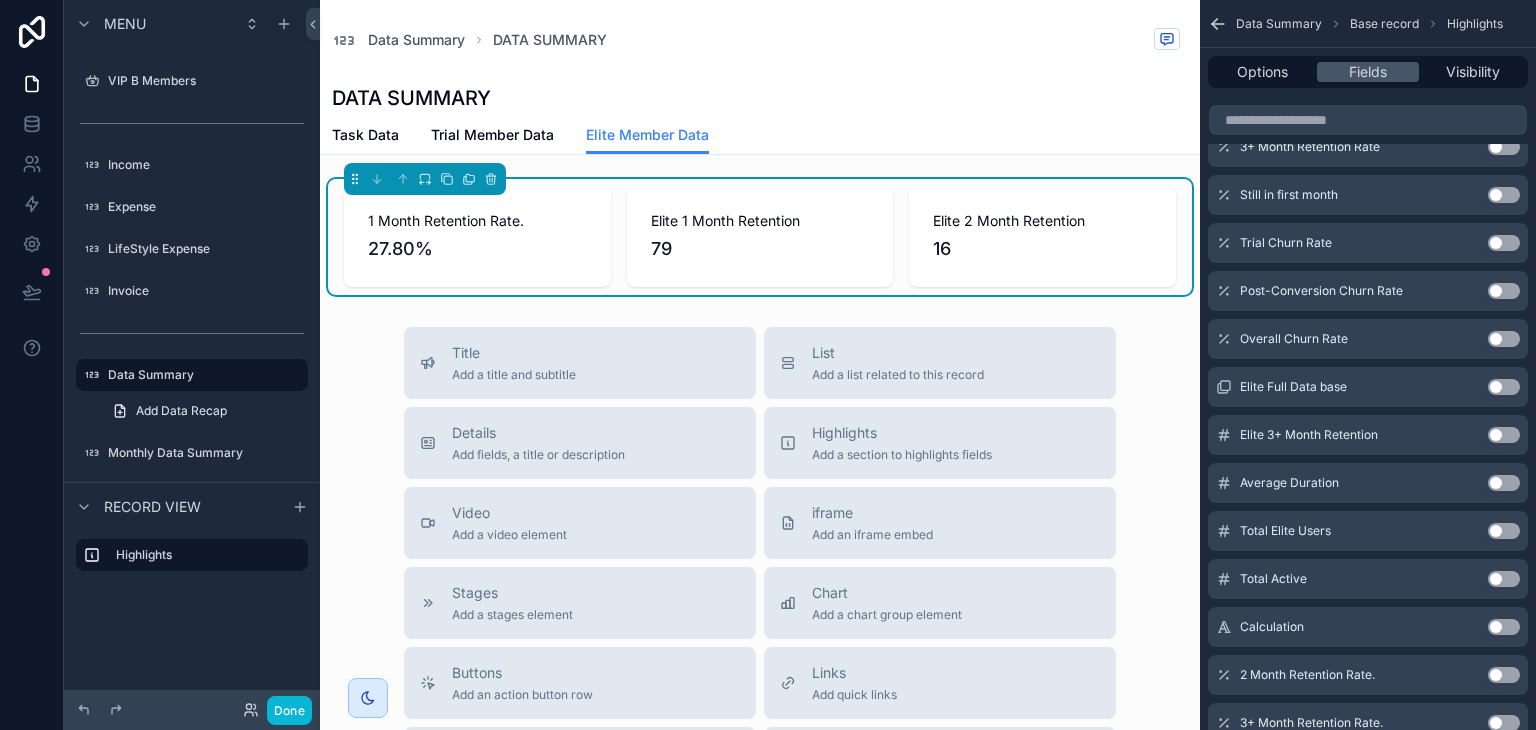 click on "Use setting" at bounding box center [1504, 435] 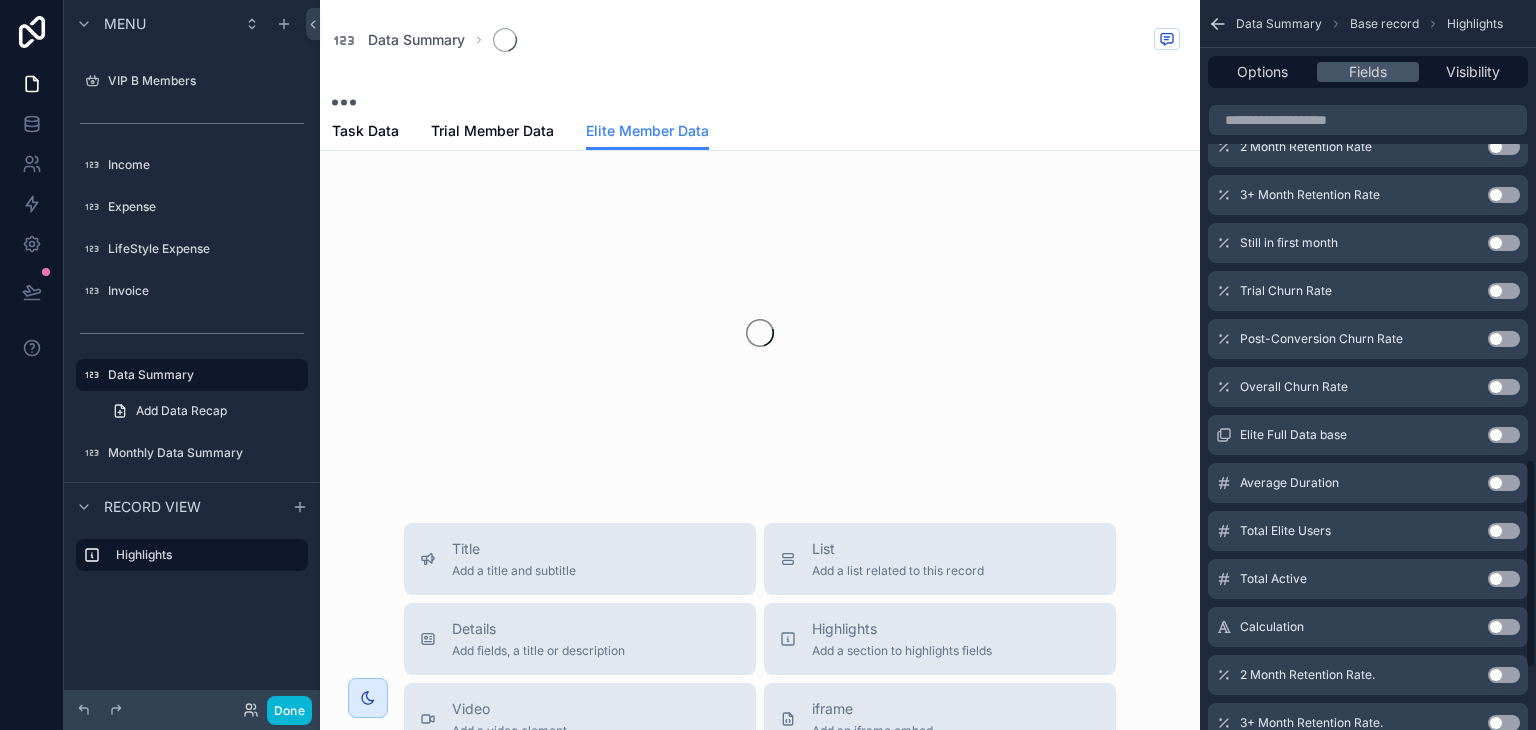 scroll, scrollTop: 1596, scrollLeft: 0, axis: vertical 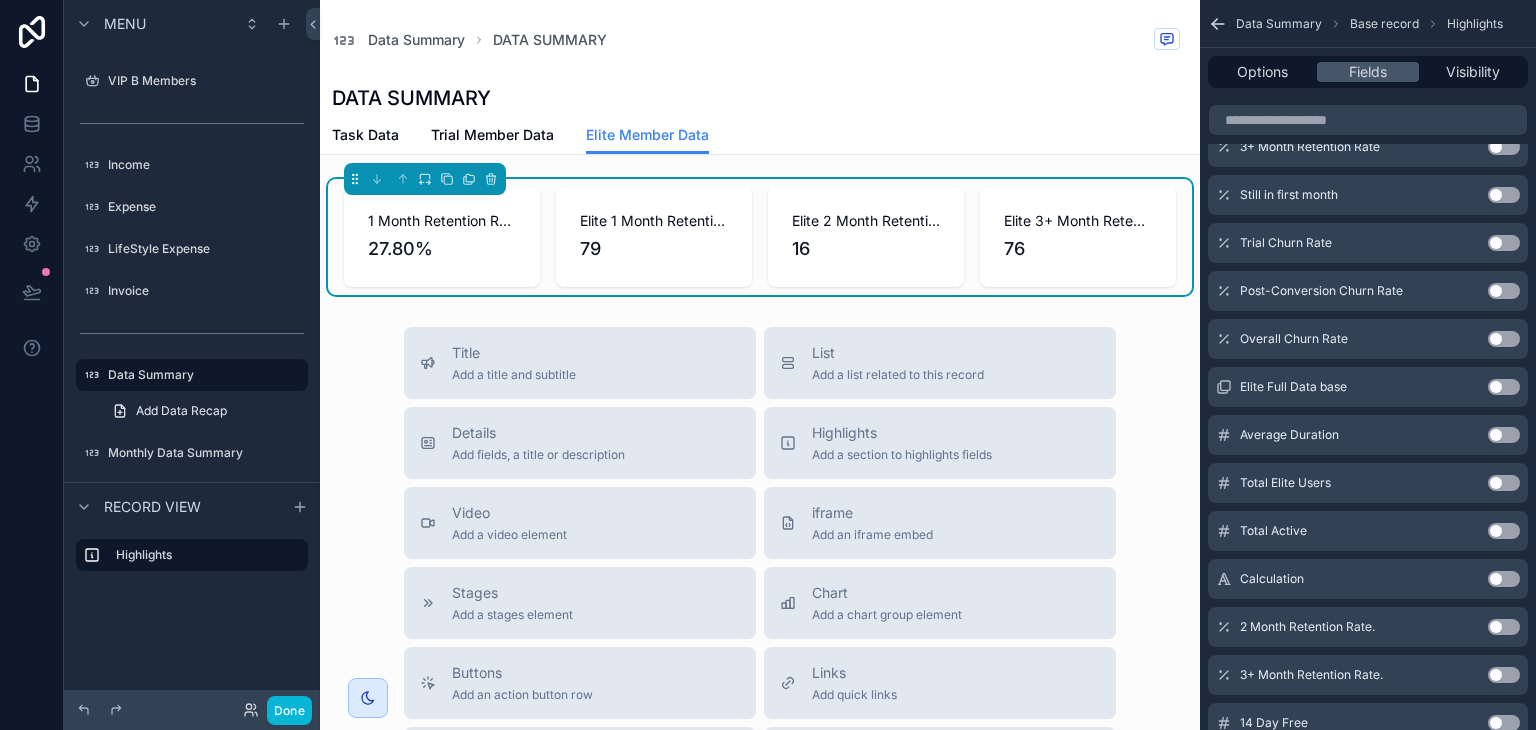click on "Use setting" at bounding box center (1504, 483) 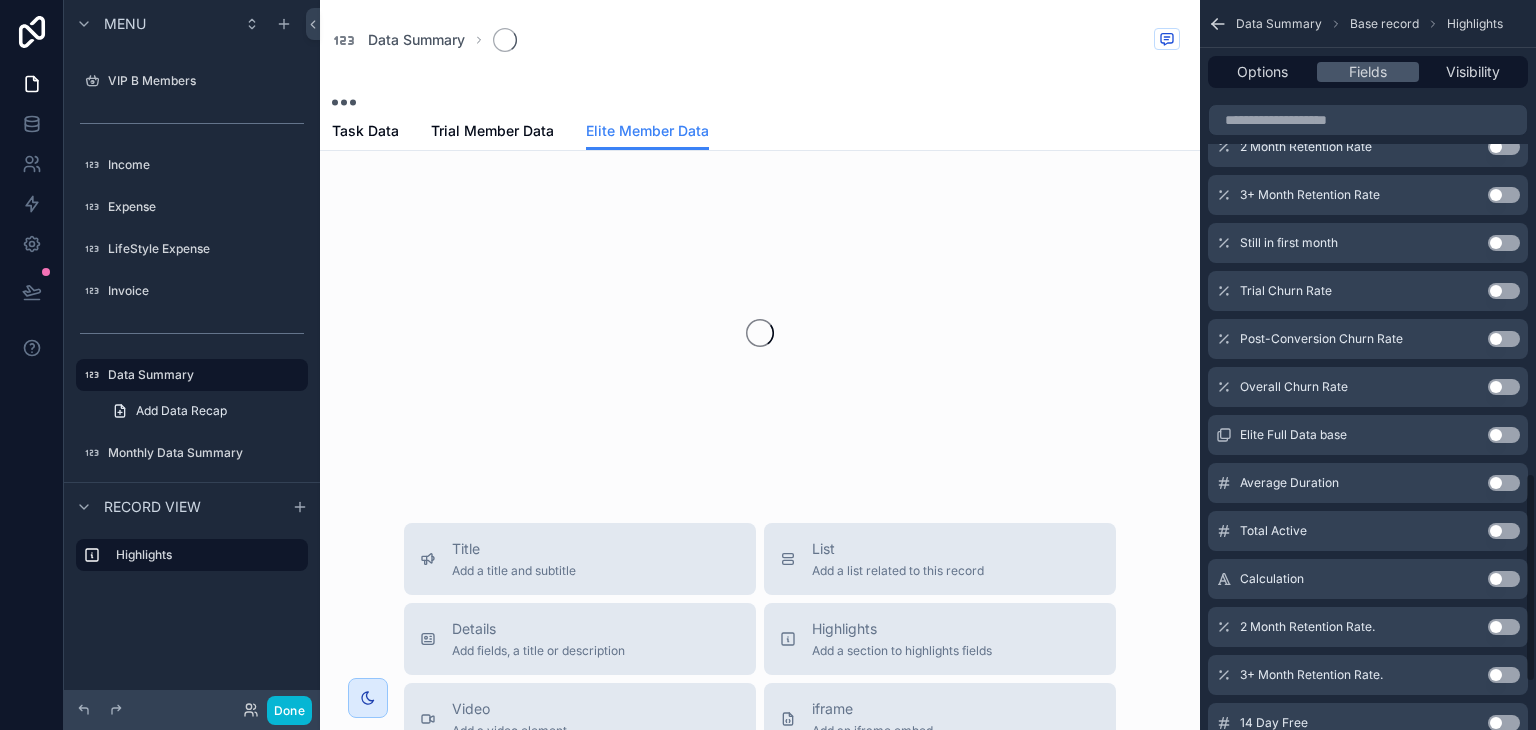 scroll, scrollTop: 1644, scrollLeft: 0, axis: vertical 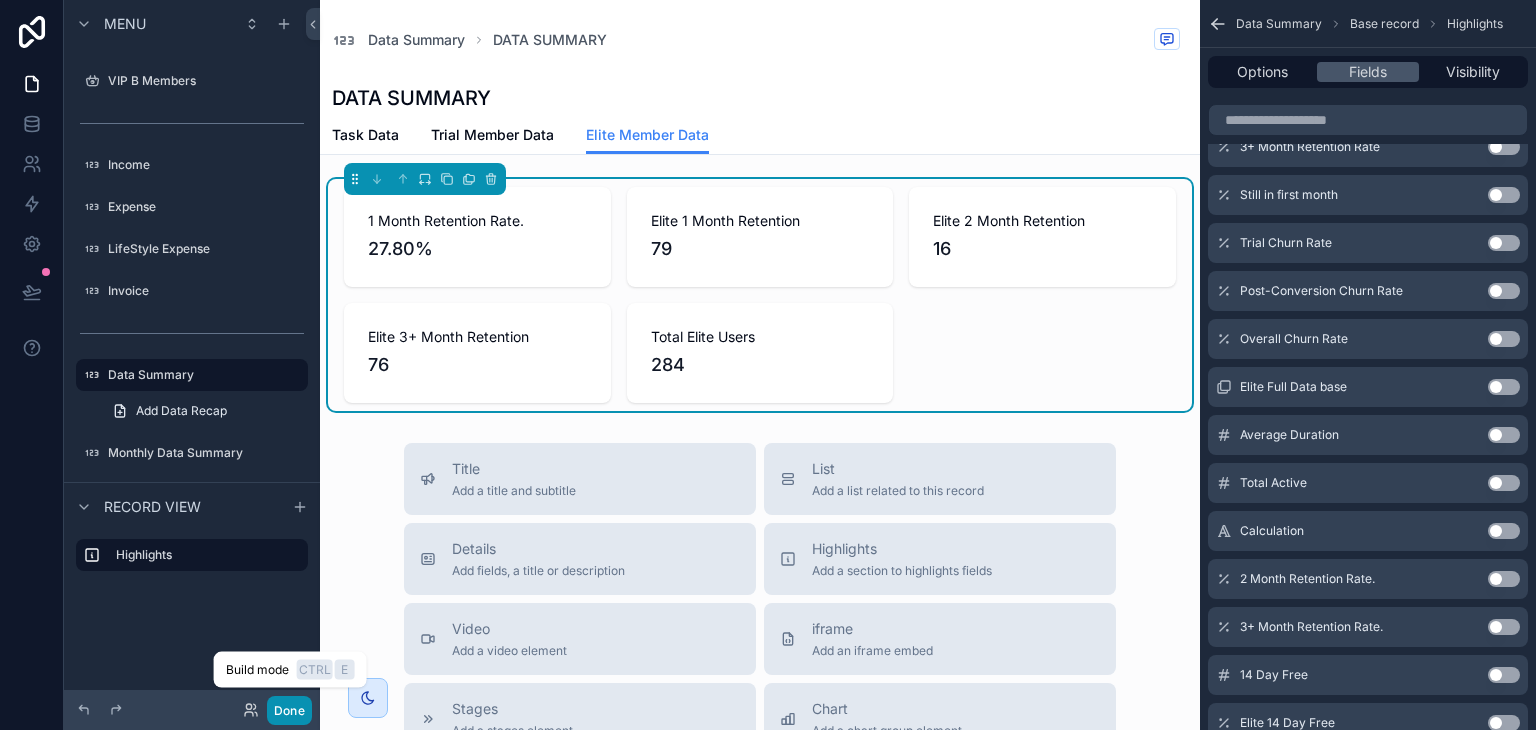 click on "Done" at bounding box center [289, 710] 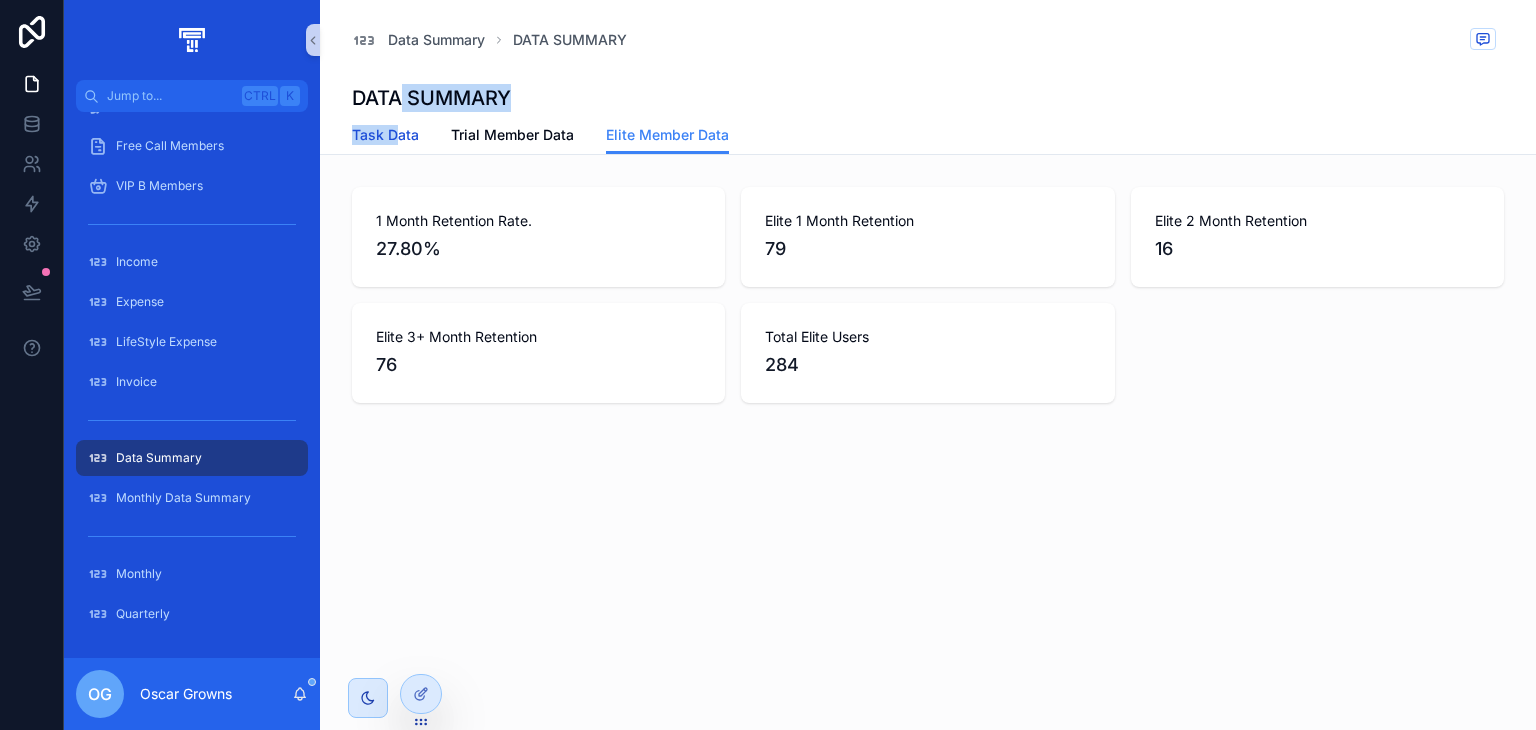 drag, startPoint x: 402, startPoint y: 111, endPoint x: 395, endPoint y: 141, distance: 30.805843 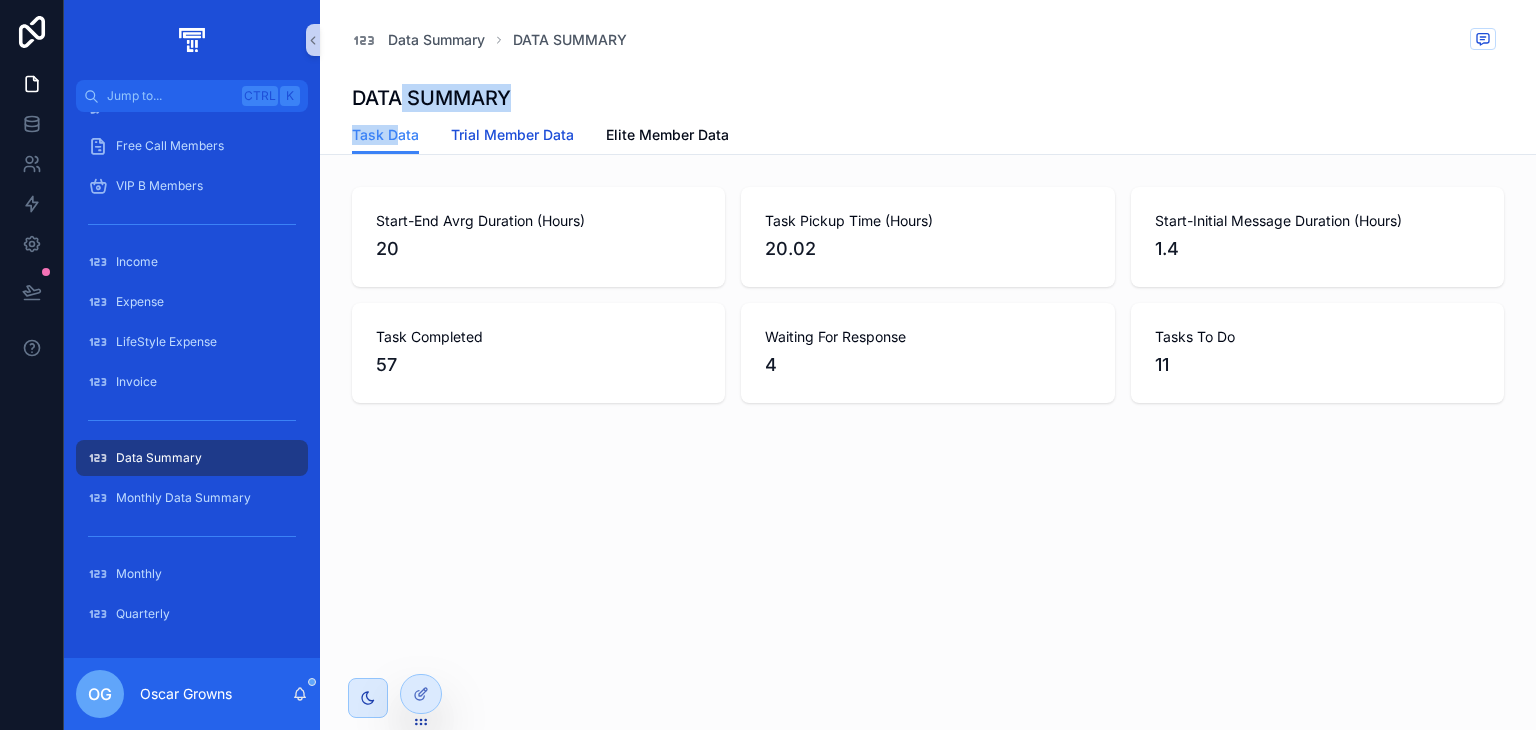 click on "Trial Member Data" at bounding box center [512, 135] 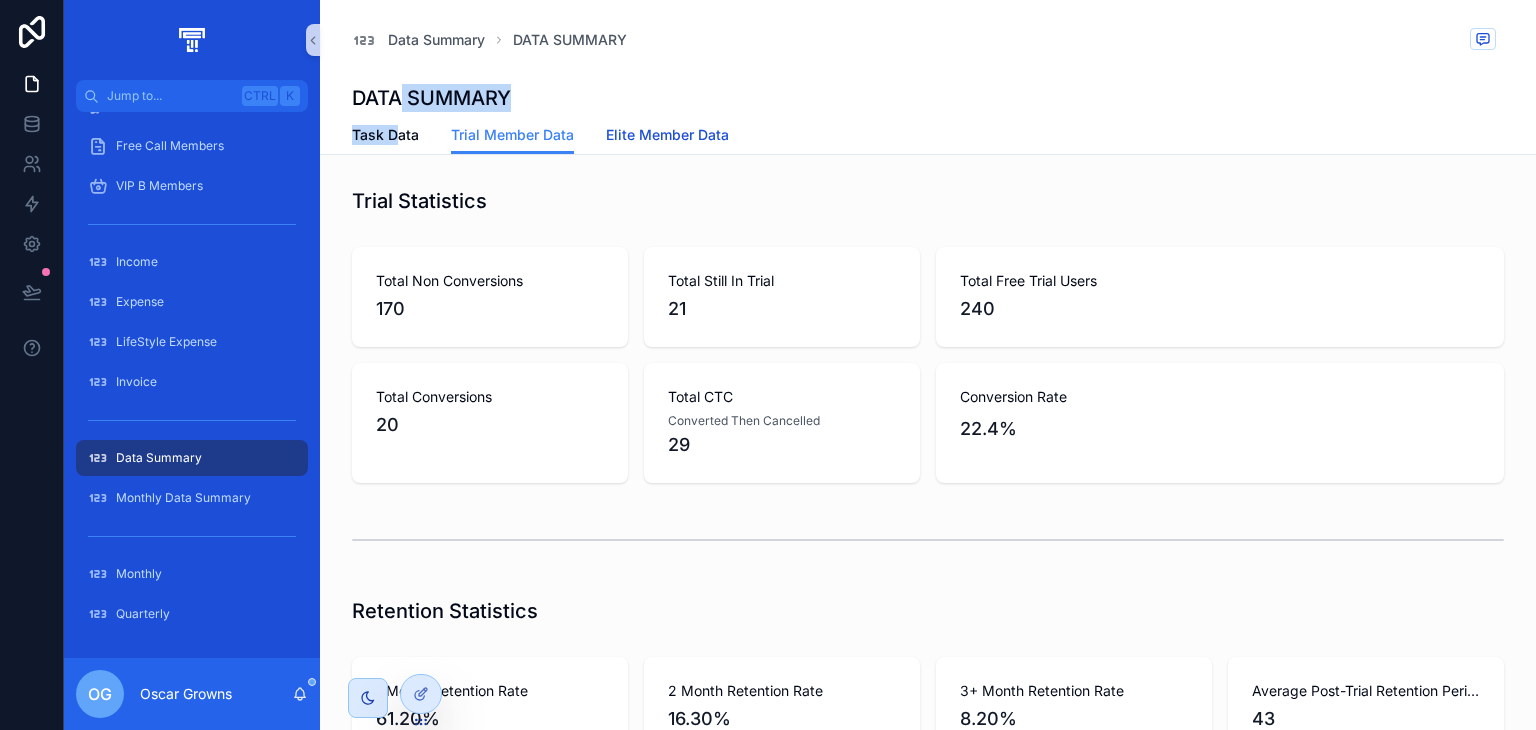 click on "Elite Member Data" at bounding box center [667, 135] 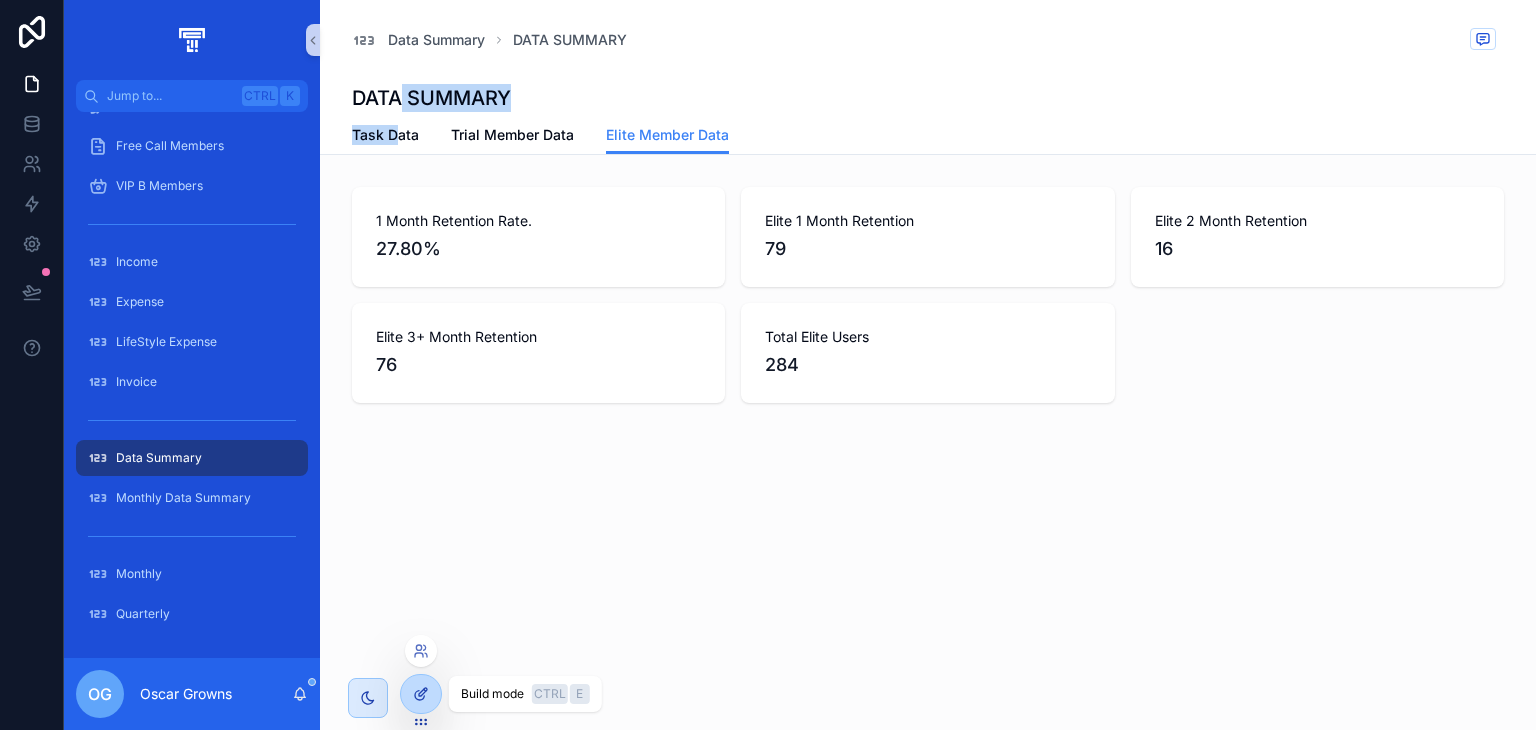 click at bounding box center [421, 694] 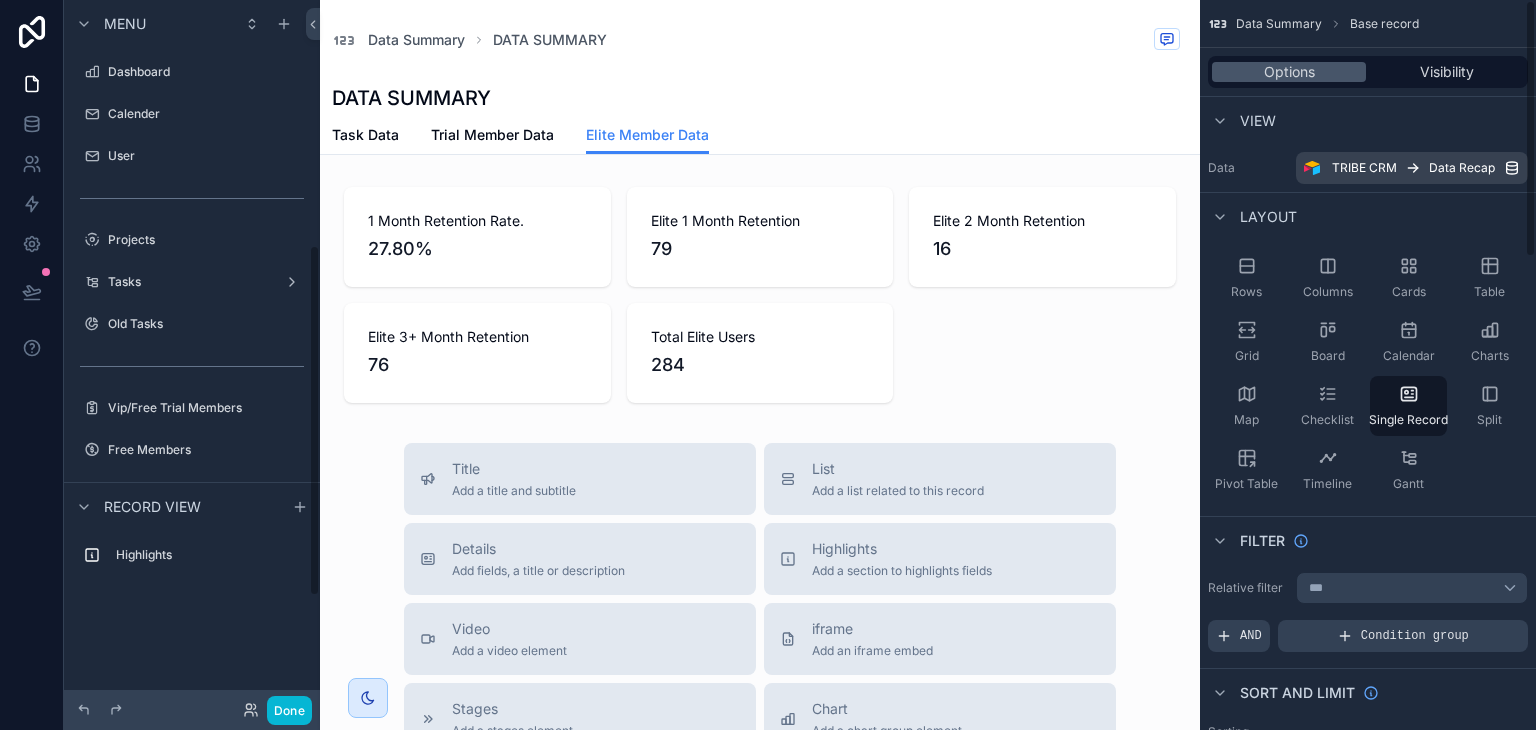scroll, scrollTop: 495, scrollLeft: 0, axis: vertical 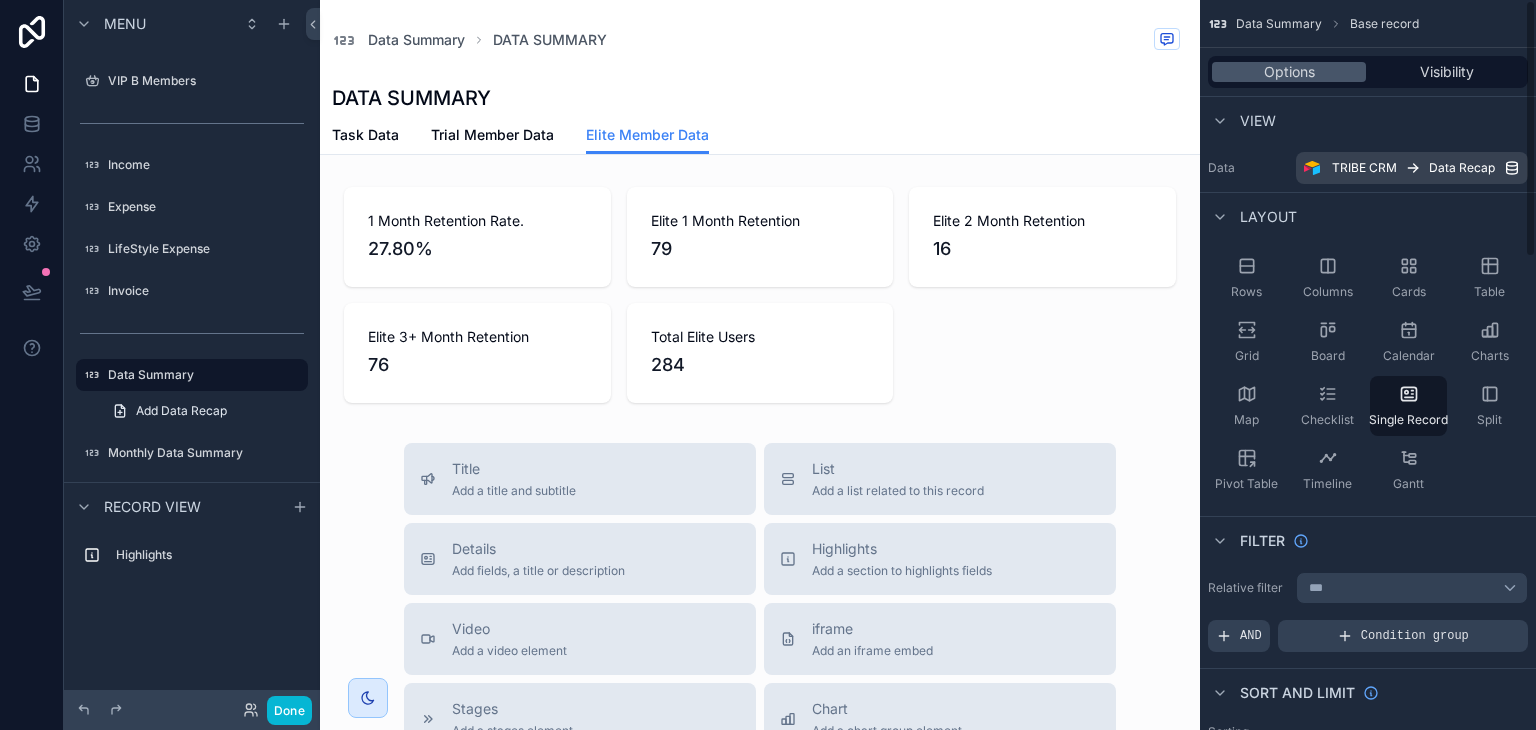 click at bounding box center [760, 657] 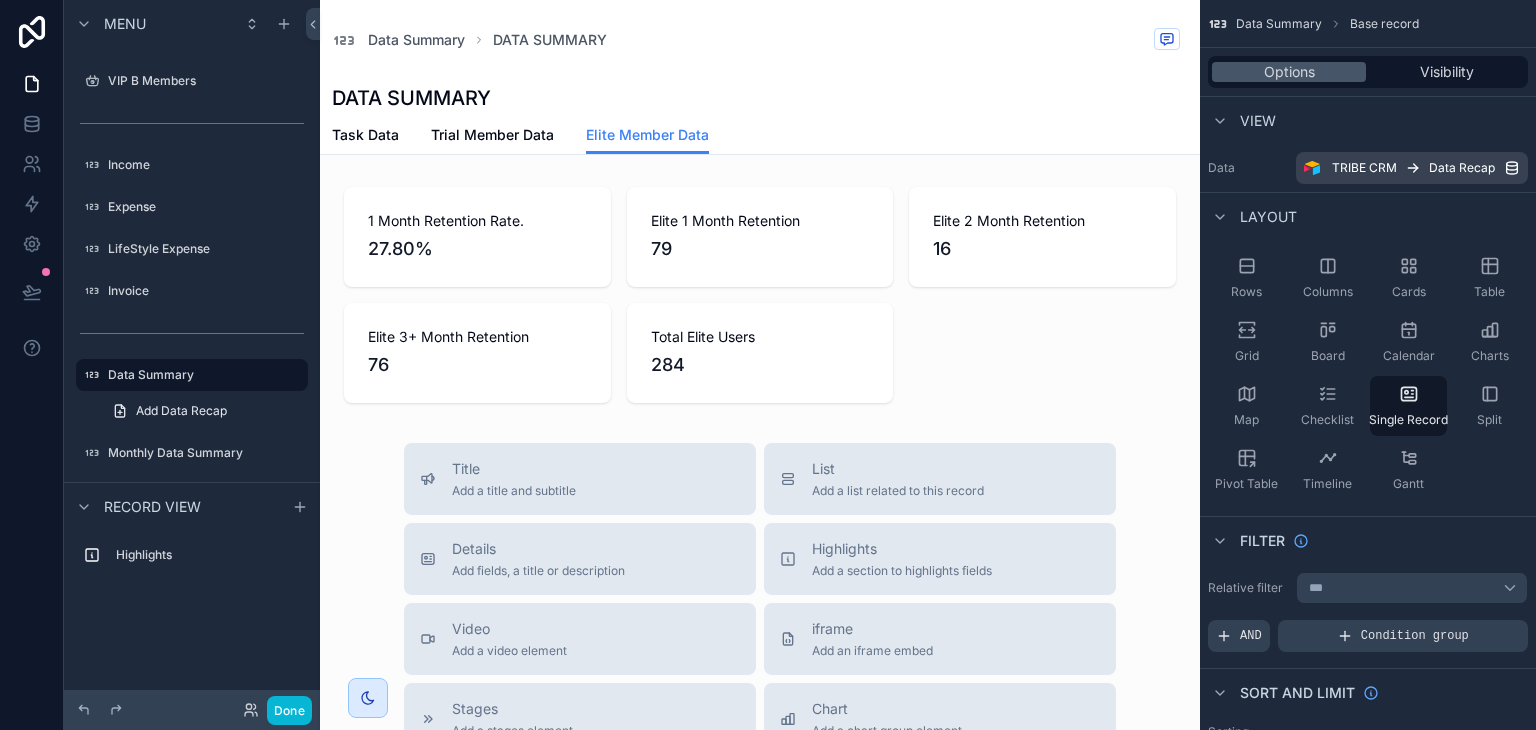click at bounding box center (760, 295) 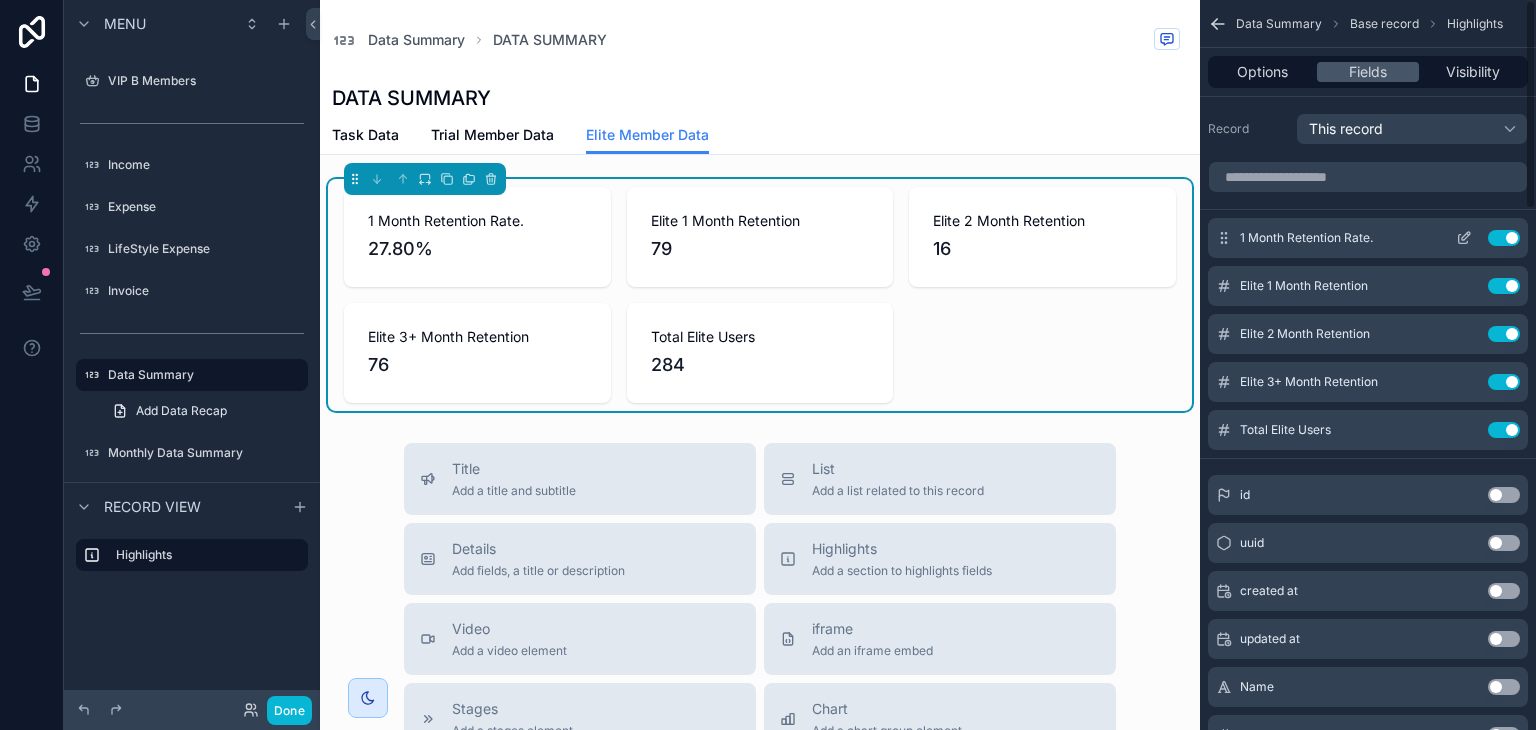 click on "Use setting" at bounding box center (1504, 238) 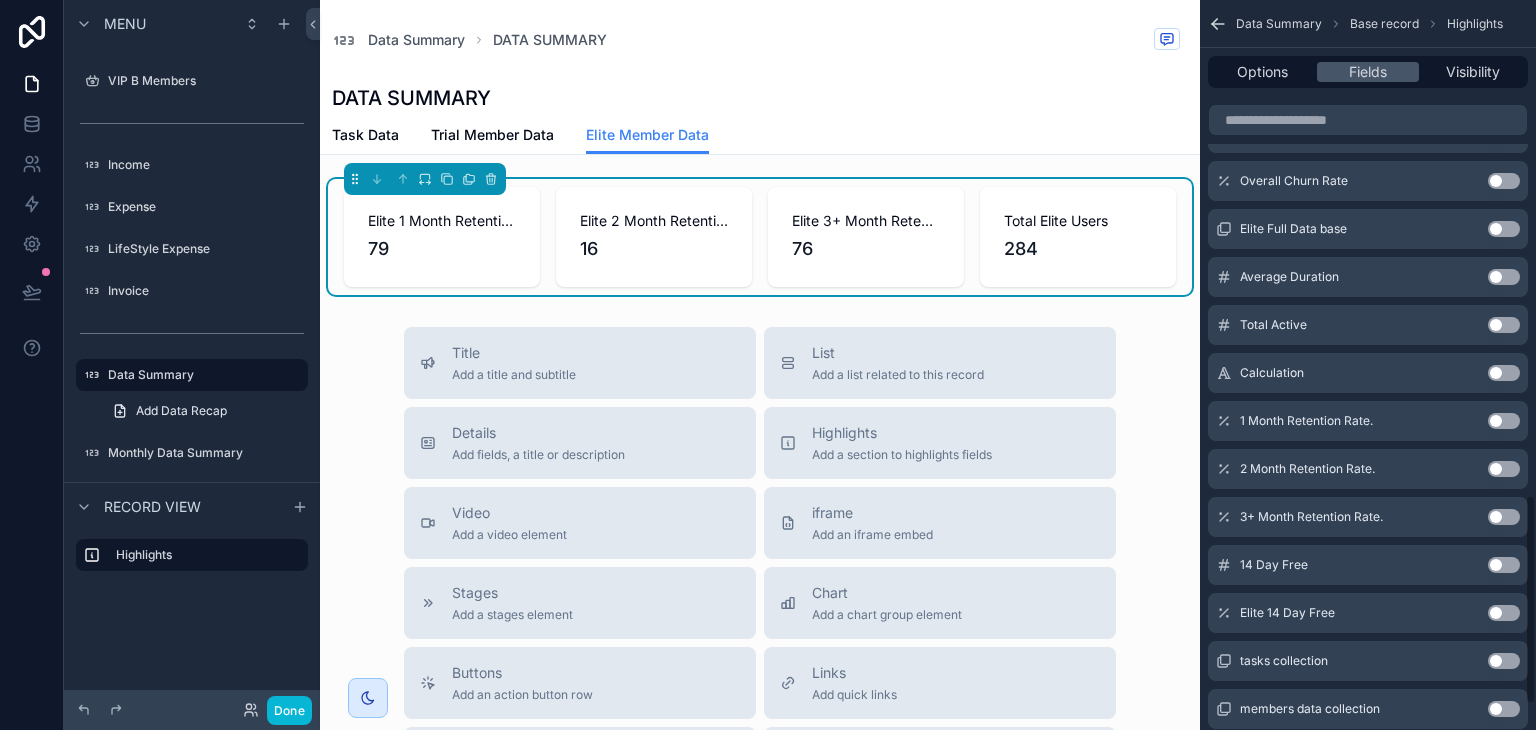 scroll, scrollTop: 1756, scrollLeft: 0, axis: vertical 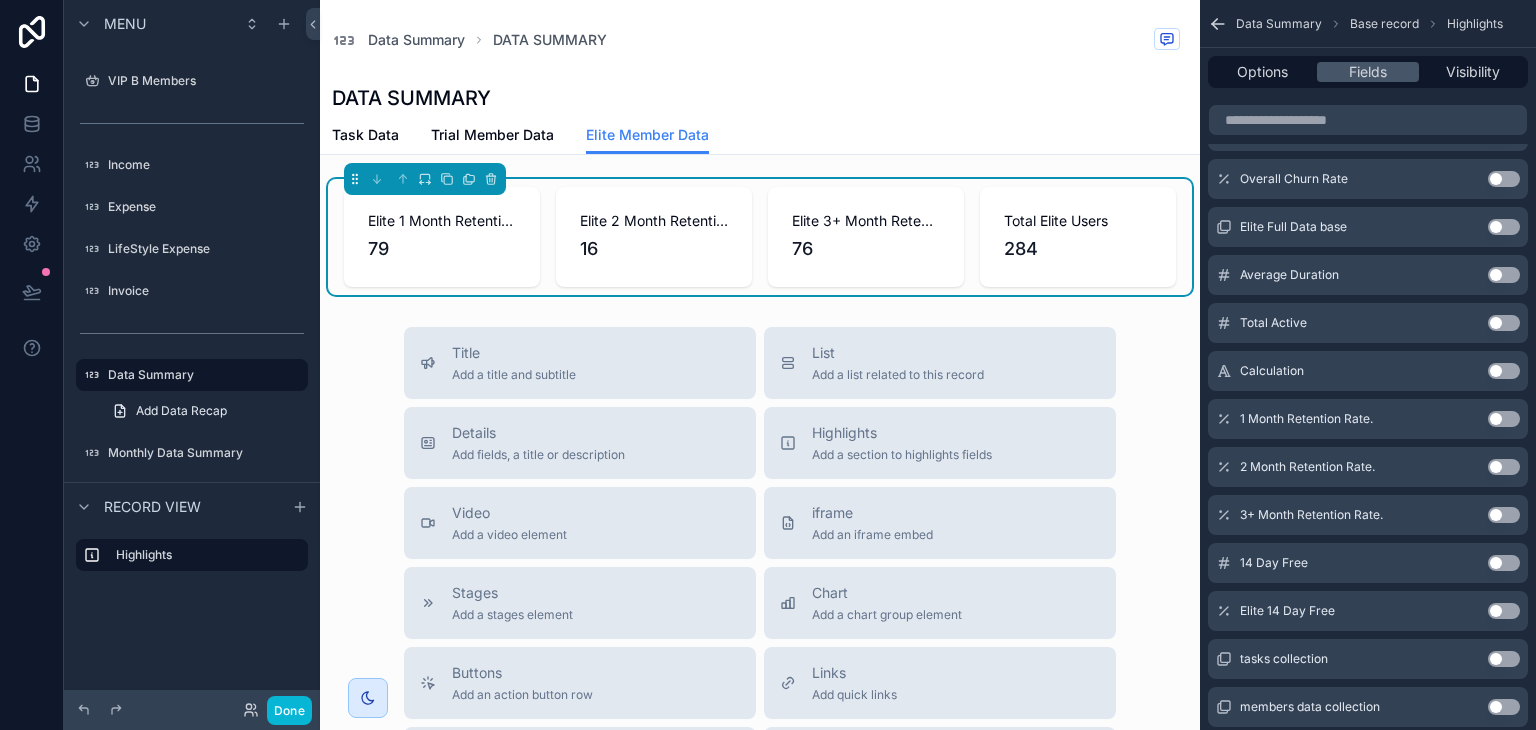 click on "Use setting" at bounding box center (1504, 563) 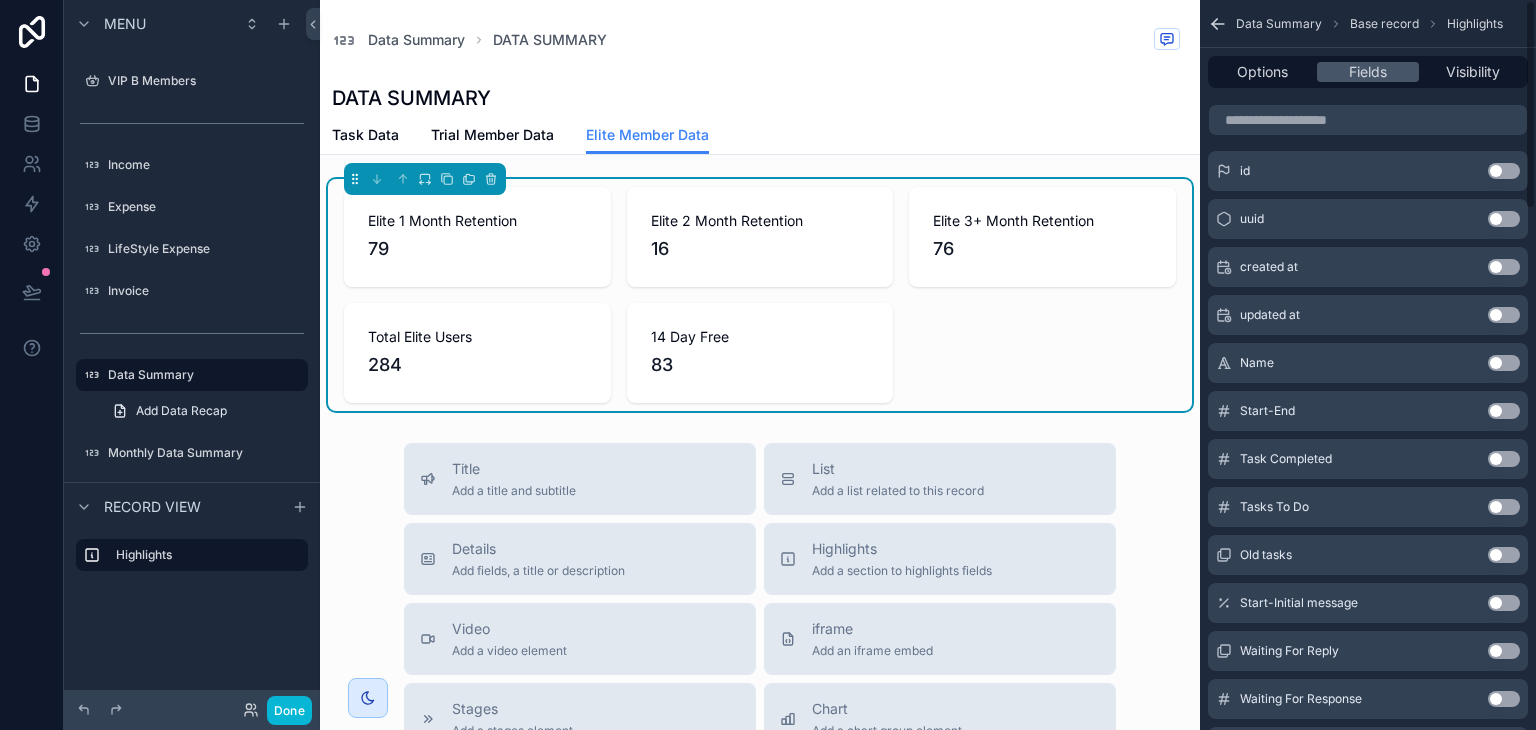 scroll, scrollTop: 0, scrollLeft: 0, axis: both 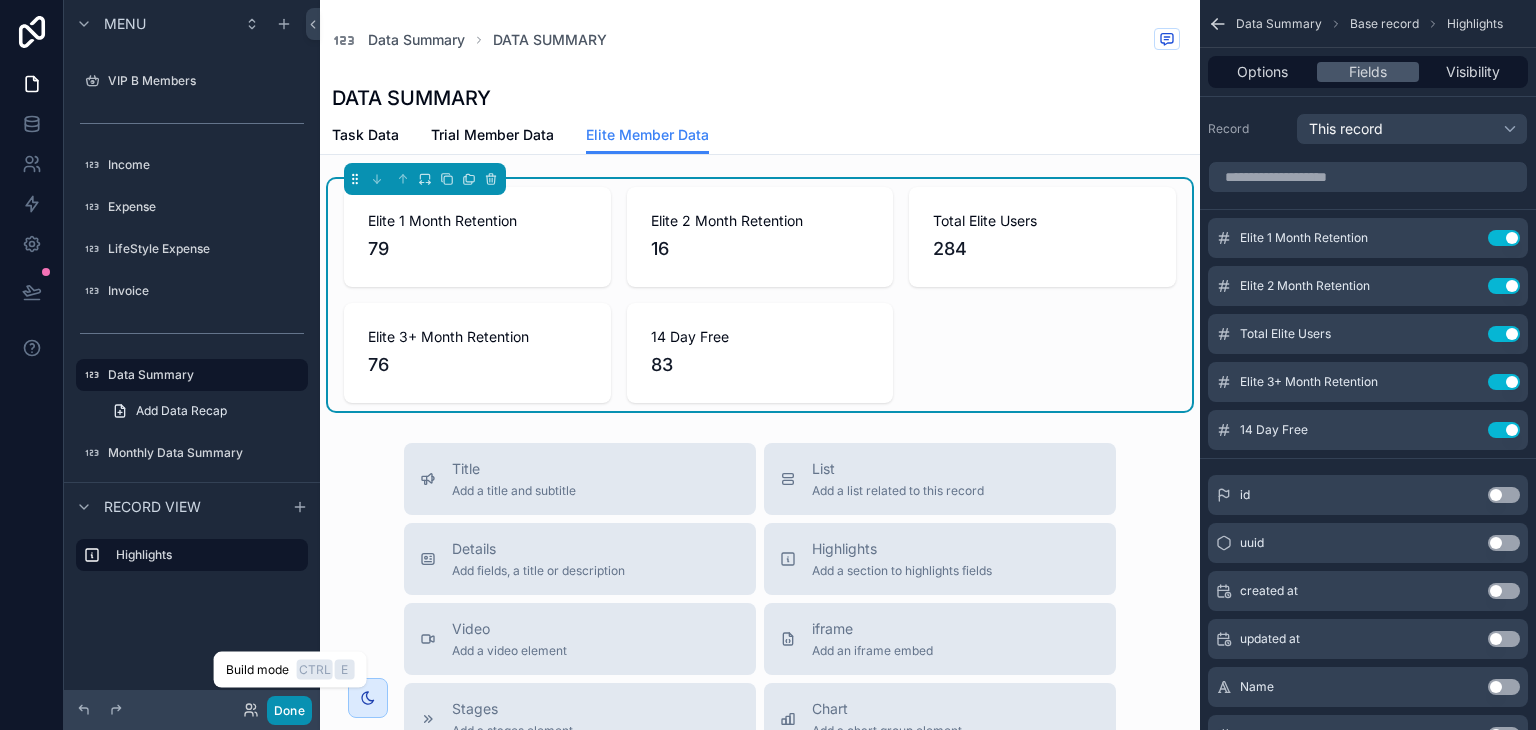 click on "Done" at bounding box center (289, 710) 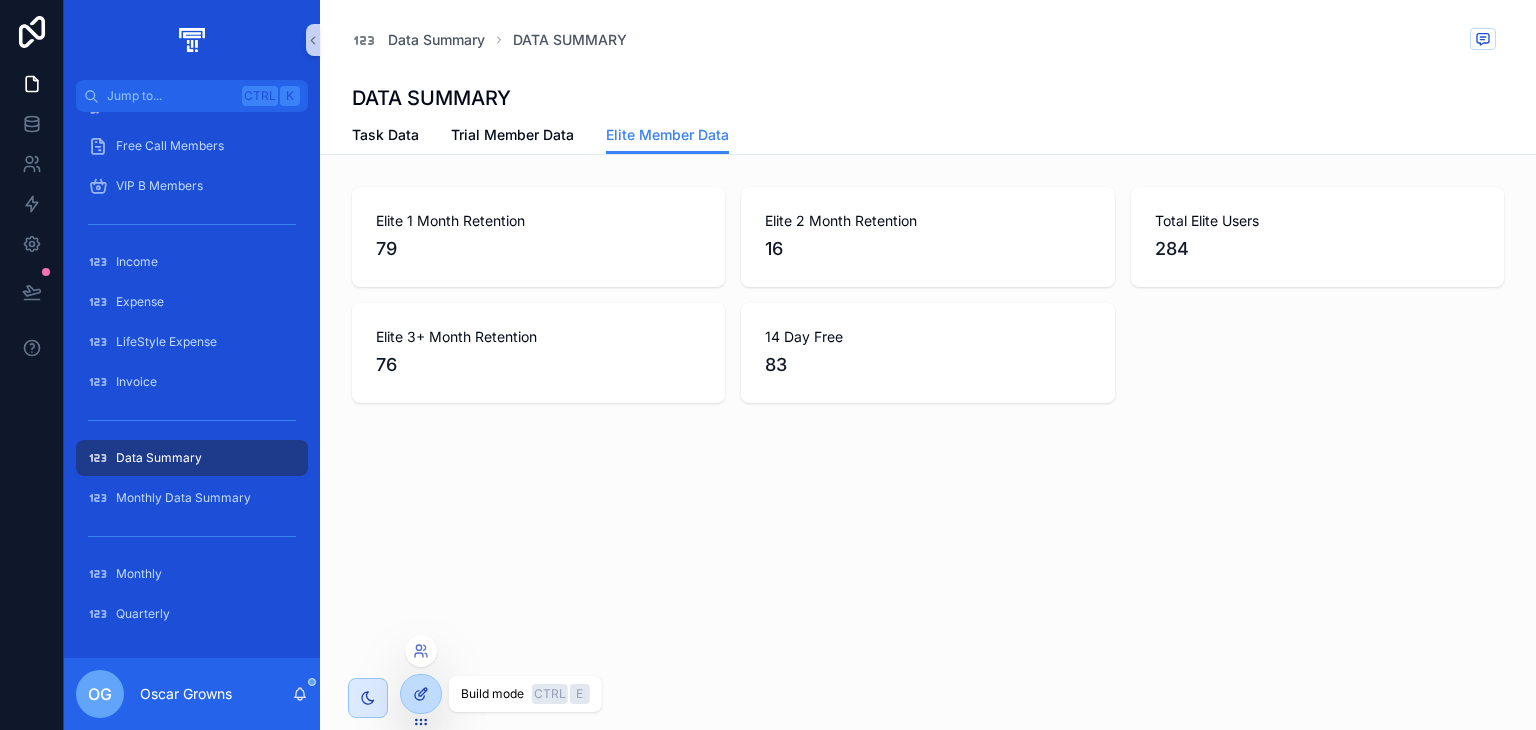 click at bounding box center [421, 694] 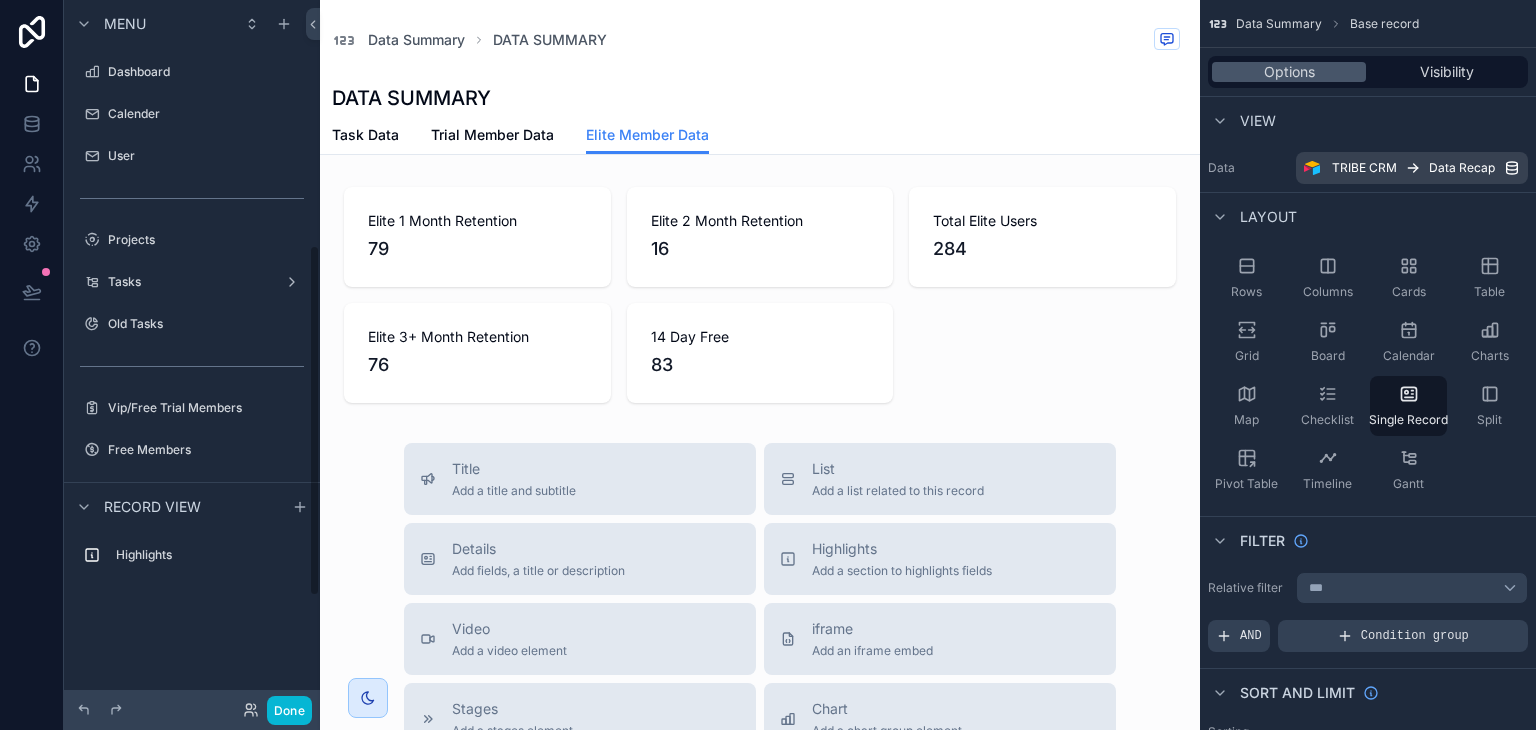 scroll, scrollTop: 495, scrollLeft: 0, axis: vertical 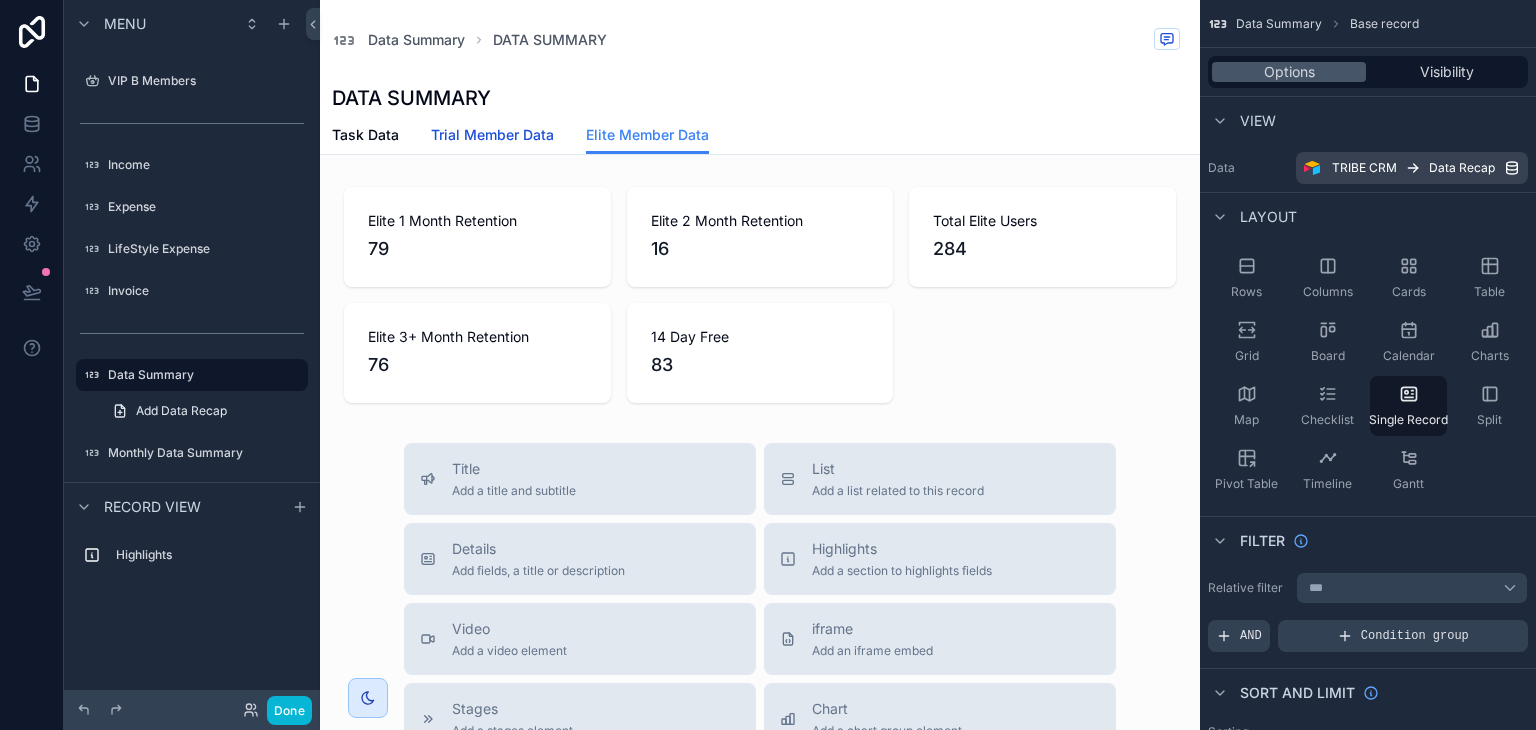 click on "Trial Member Data" at bounding box center [492, 137] 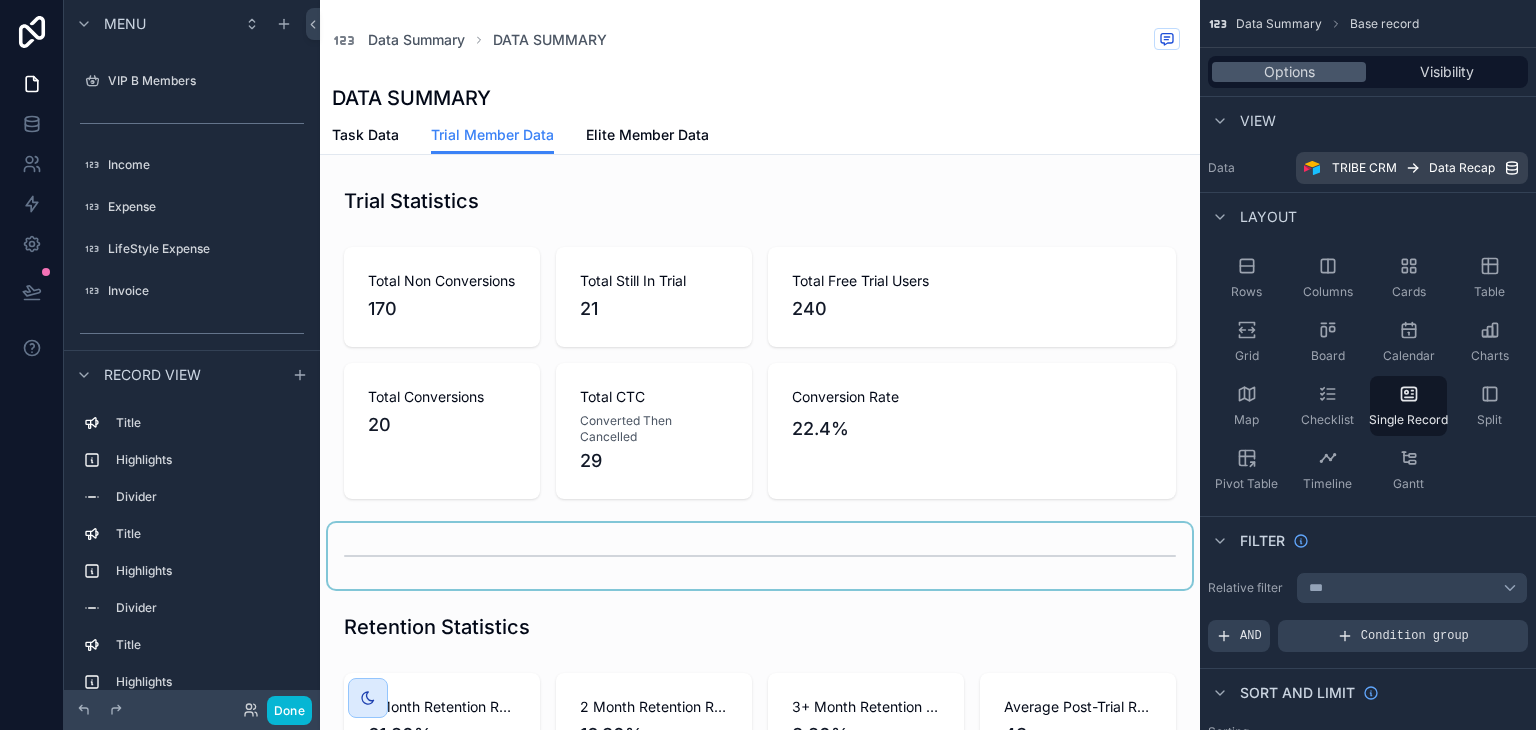 click at bounding box center (760, 556) 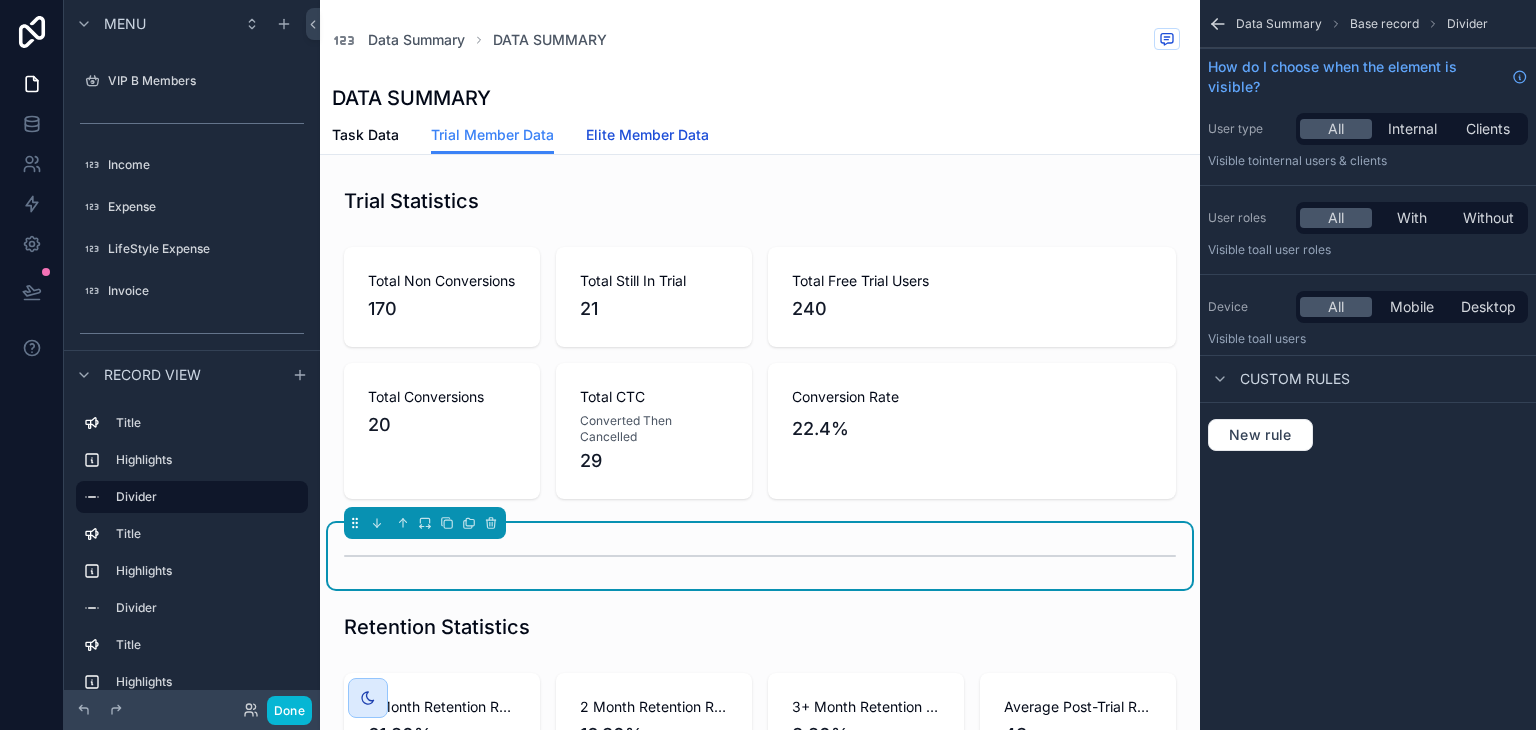 click on "Elite Member Data" at bounding box center (647, 137) 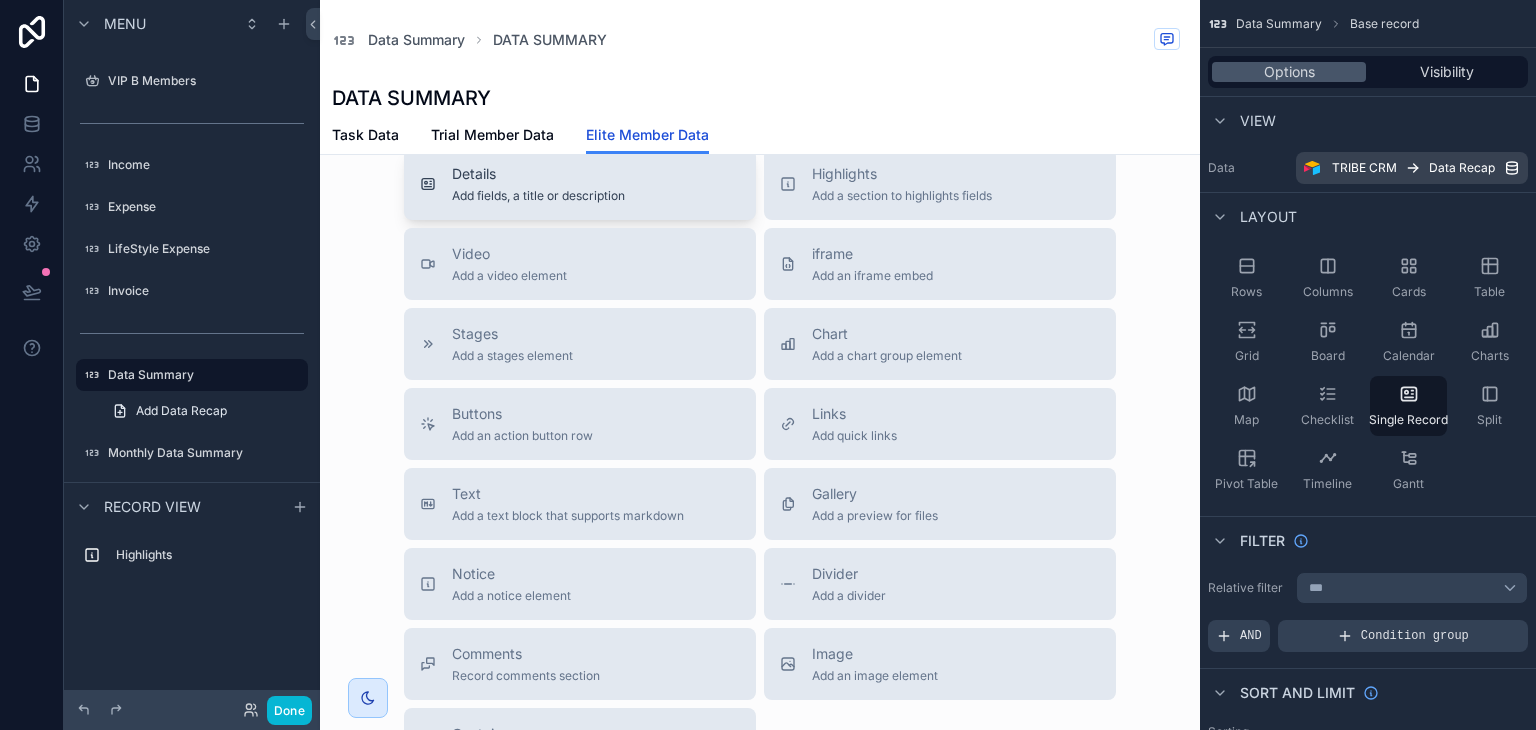 scroll, scrollTop: 376, scrollLeft: 0, axis: vertical 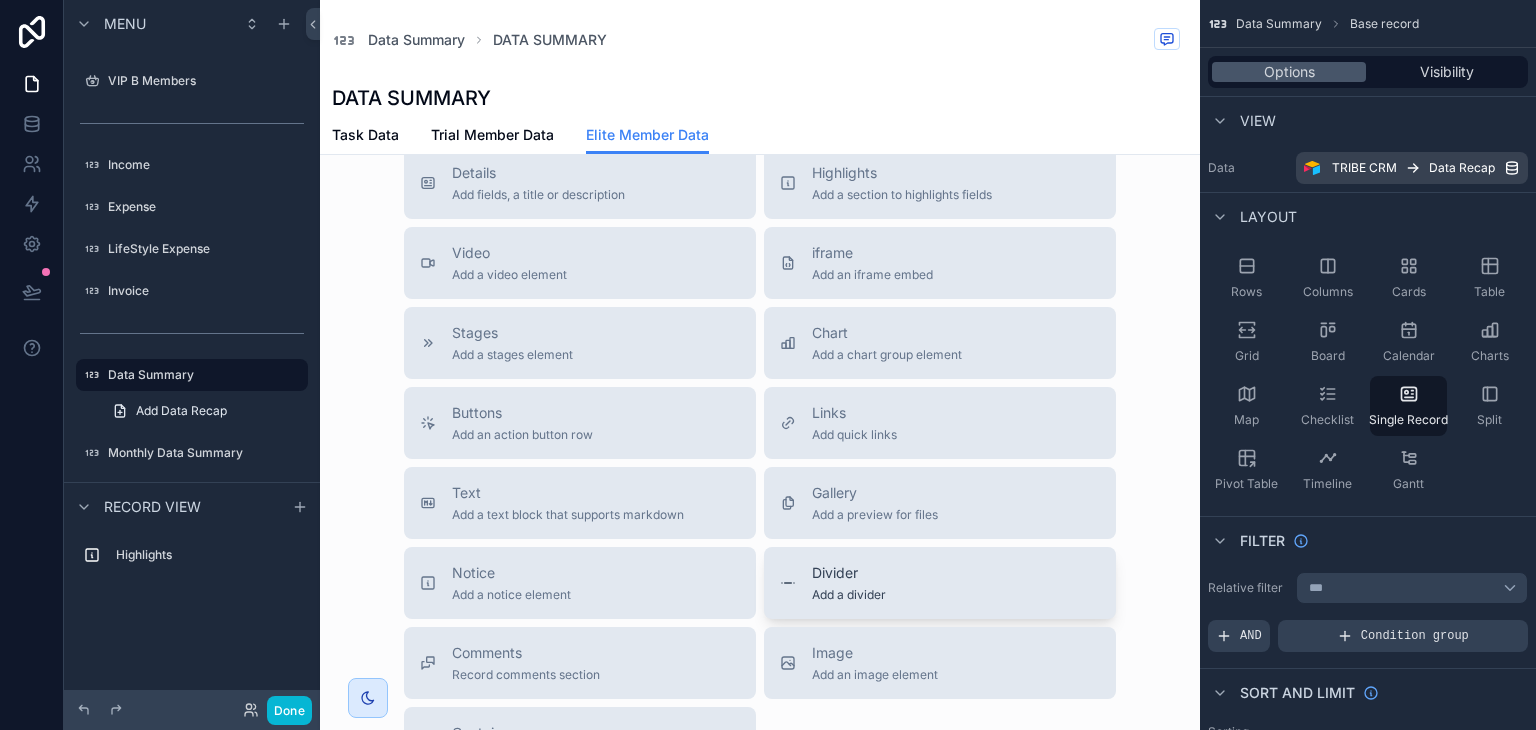 click on "Divider" at bounding box center [849, 573] 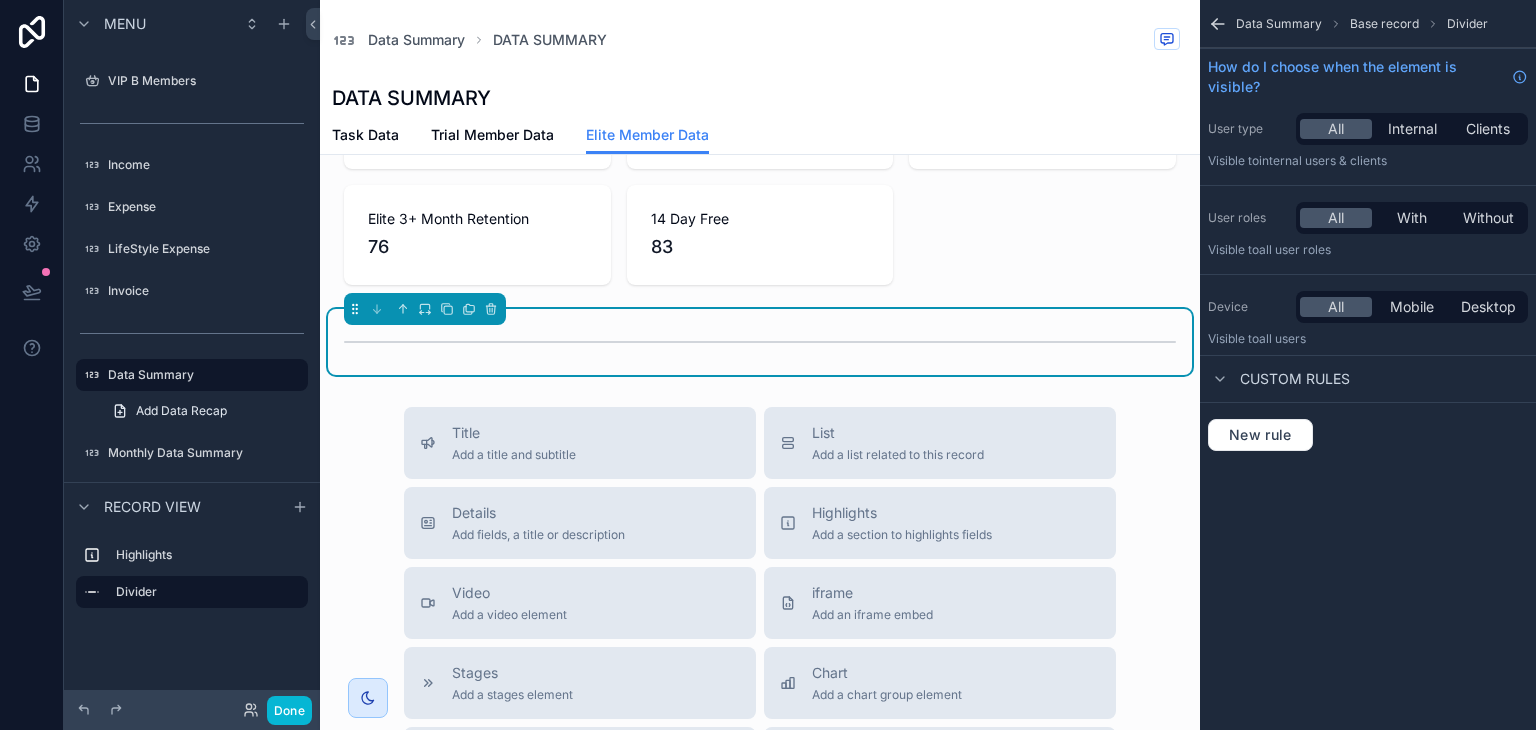 scroll, scrollTop: 0, scrollLeft: 0, axis: both 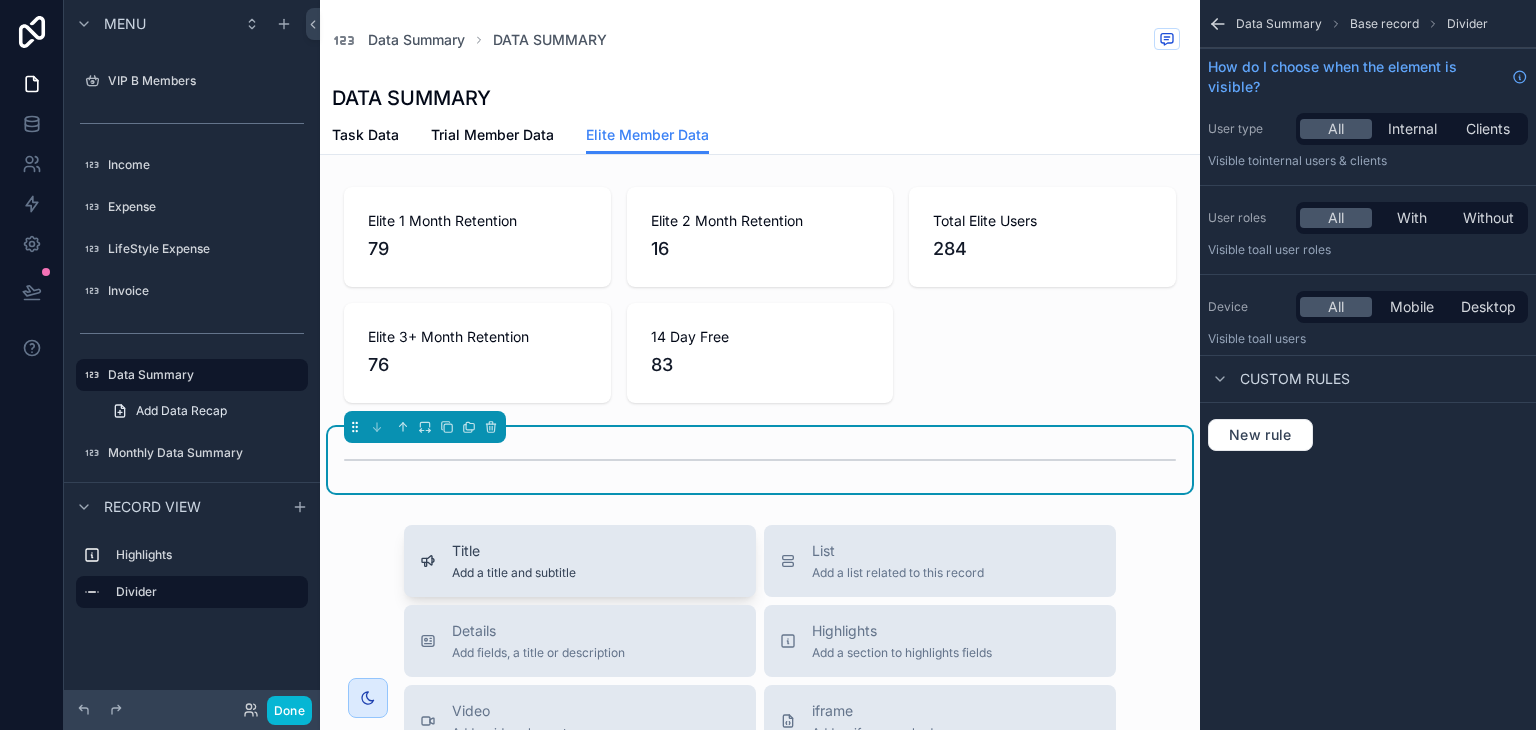 click on "Title Add a title and subtitle" at bounding box center [580, 561] 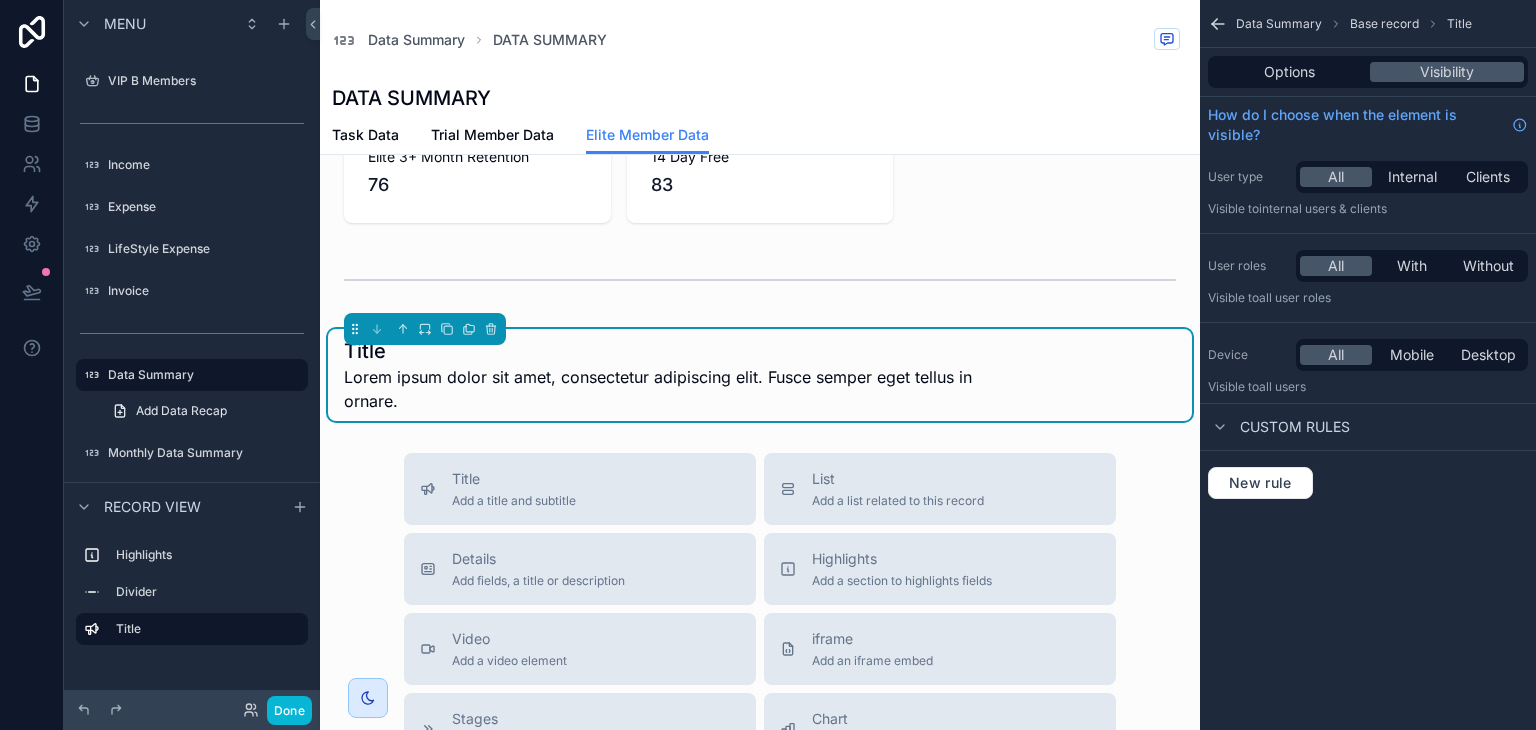 scroll, scrollTop: 189, scrollLeft: 0, axis: vertical 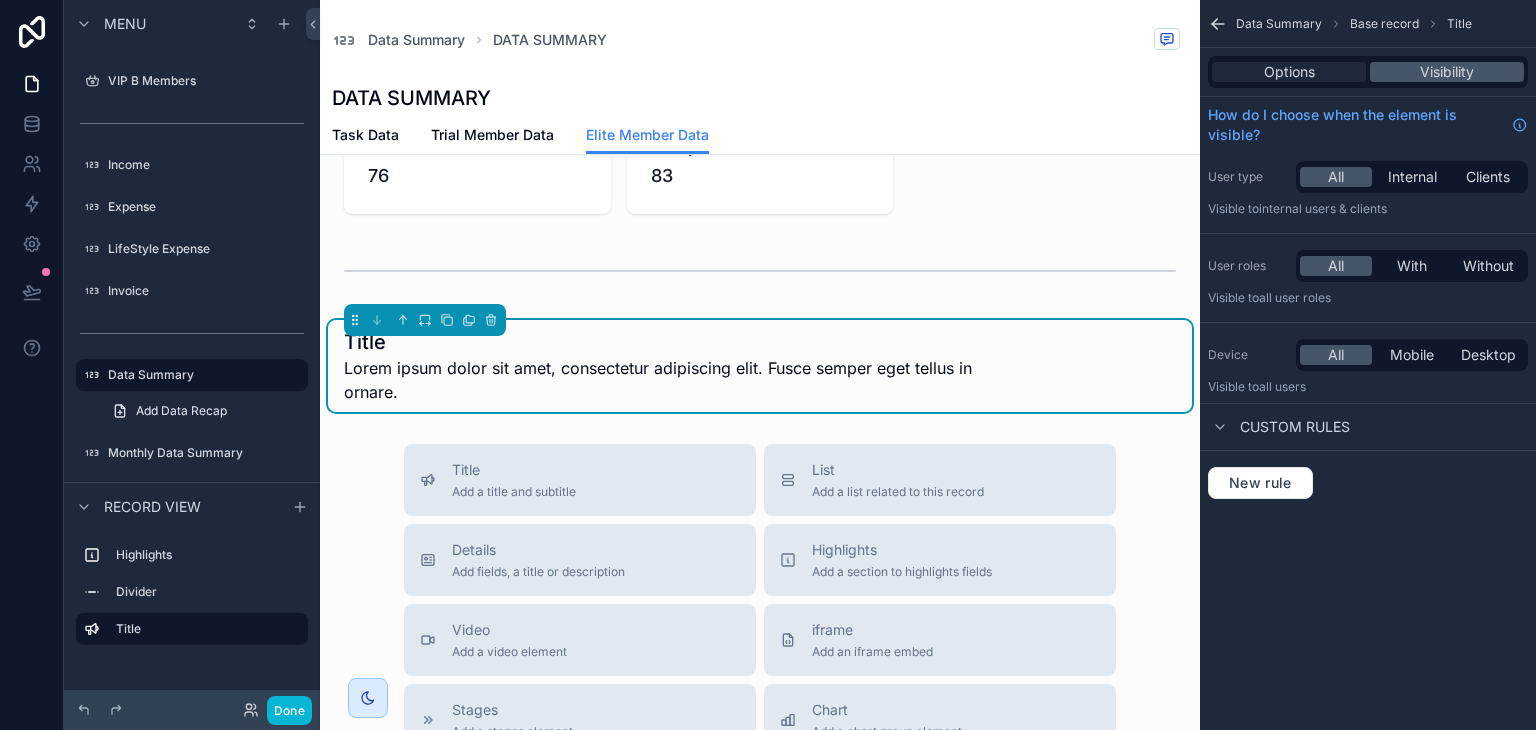 click on "Options" at bounding box center (1289, 72) 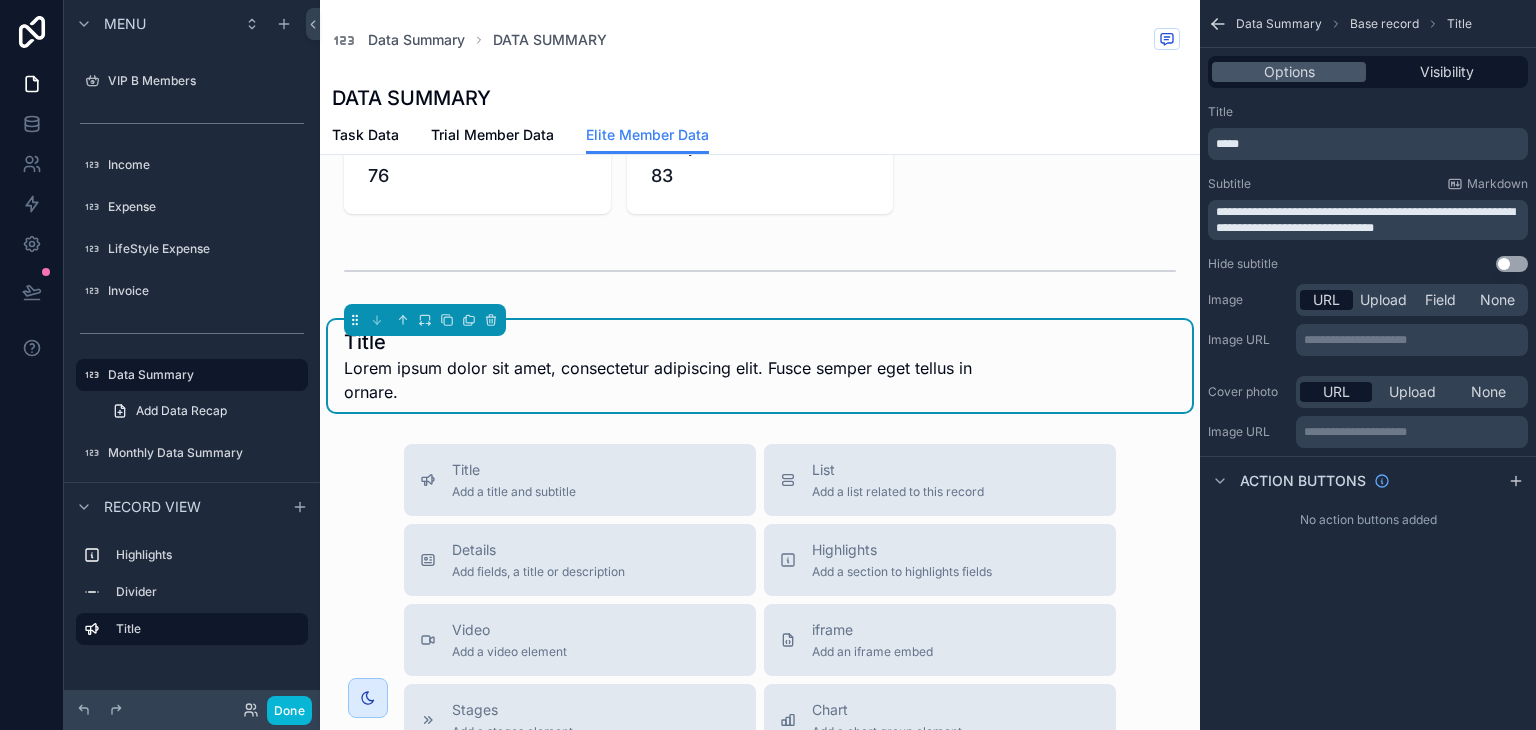 click on "**********" at bounding box center [1365, 220] 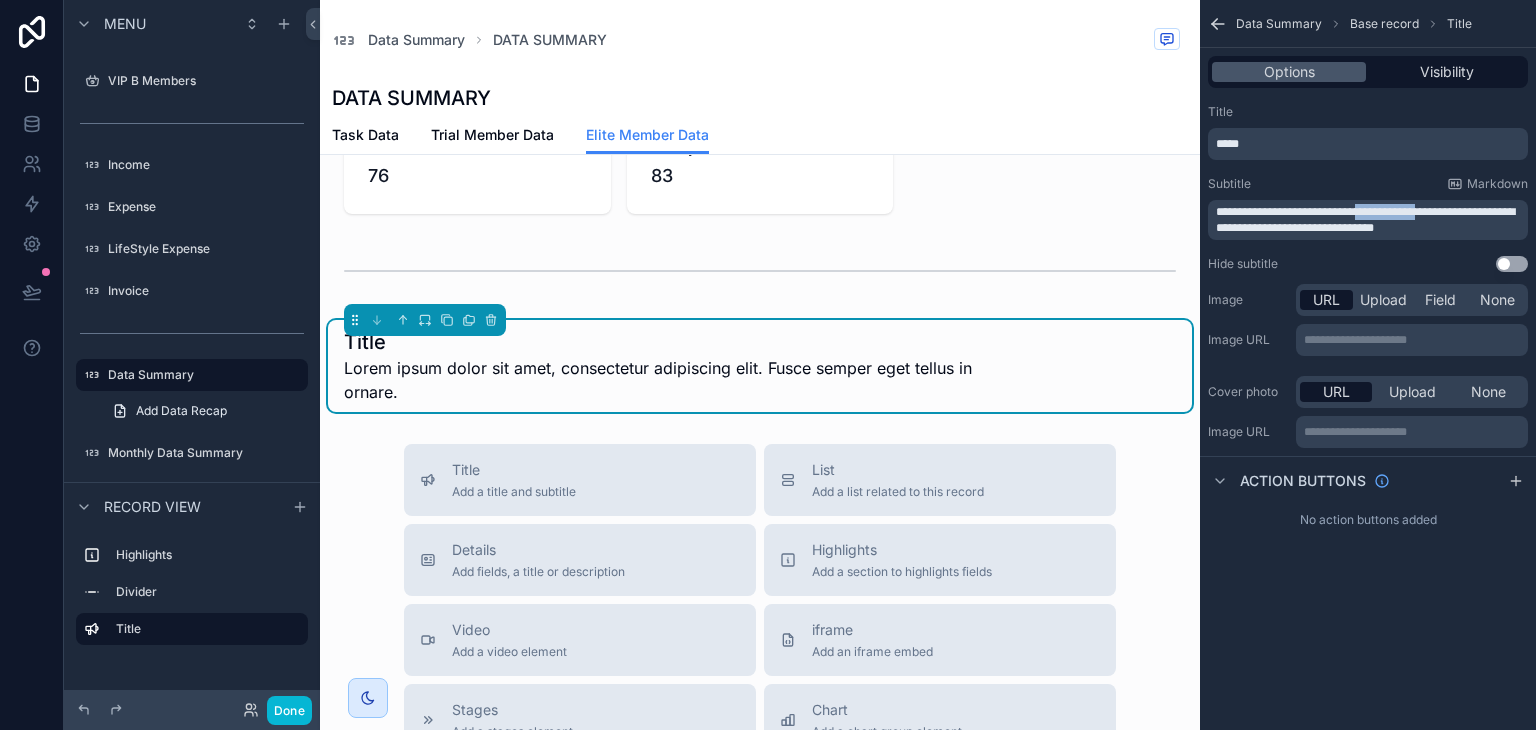 click on "**********" at bounding box center [1365, 220] 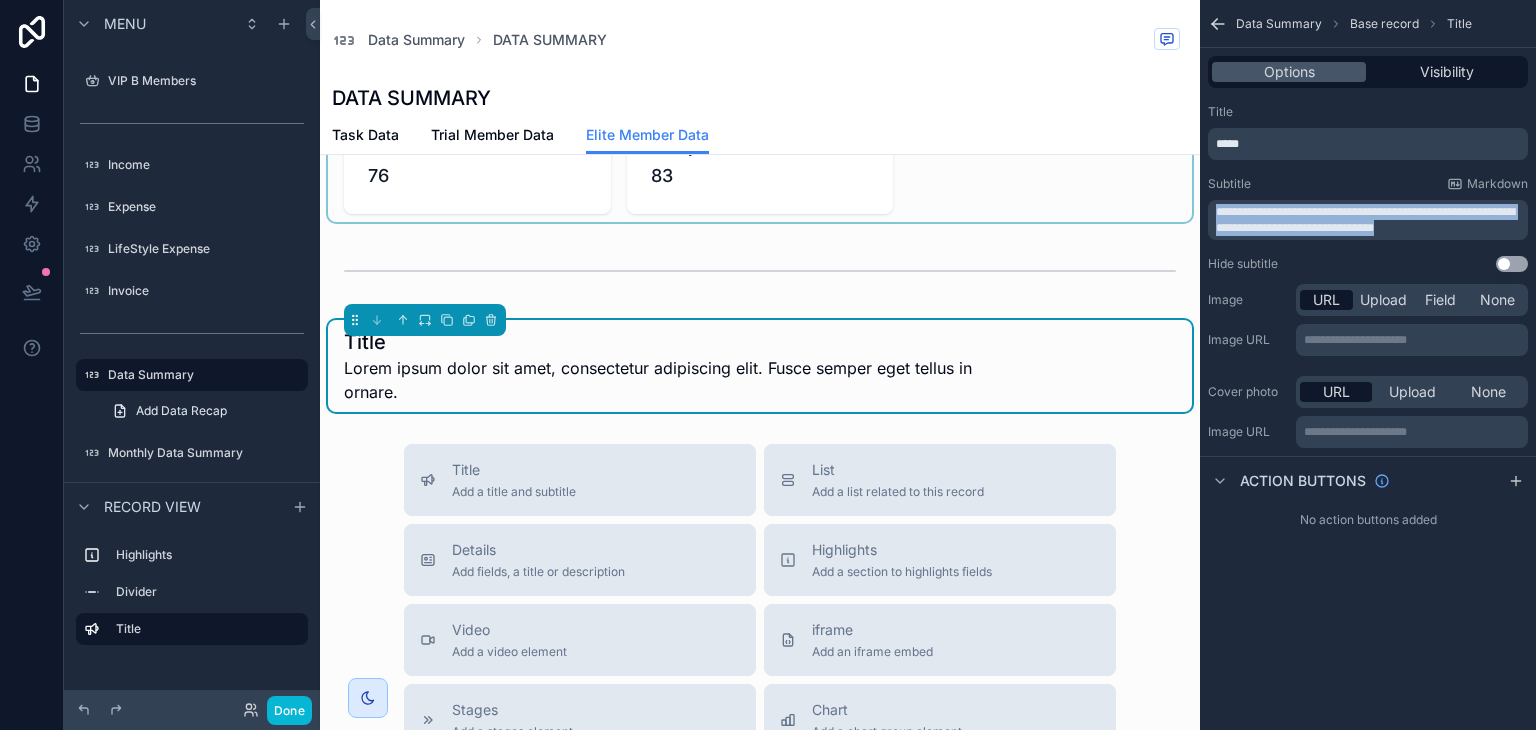 drag, startPoint x: 1439, startPoint y: 233, endPoint x: 1154, endPoint y: 170, distance: 291.88013 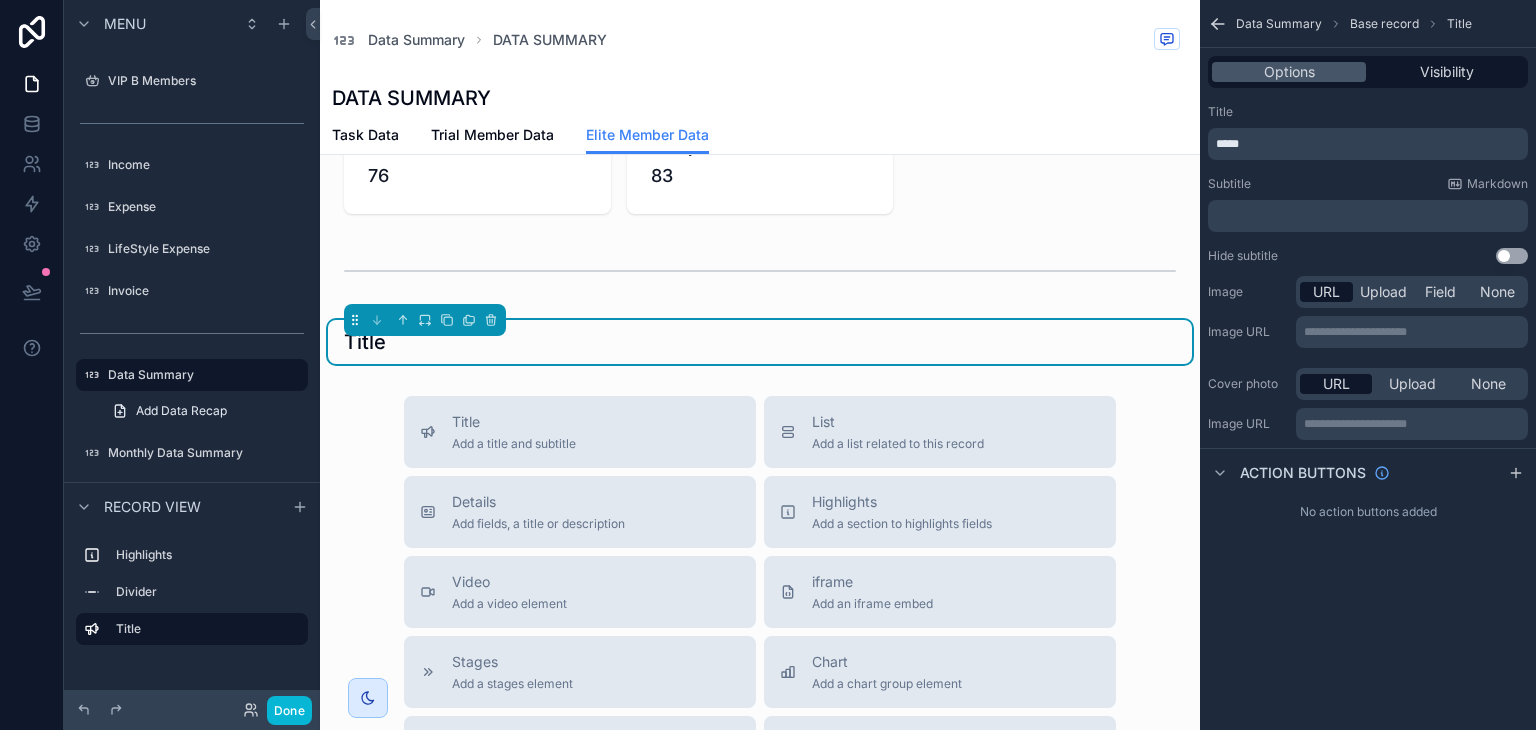 drag, startPoint x: 1285, startPoint y: 133, endPoint x: 1232, endPoint y: 140, distance: 53.460266 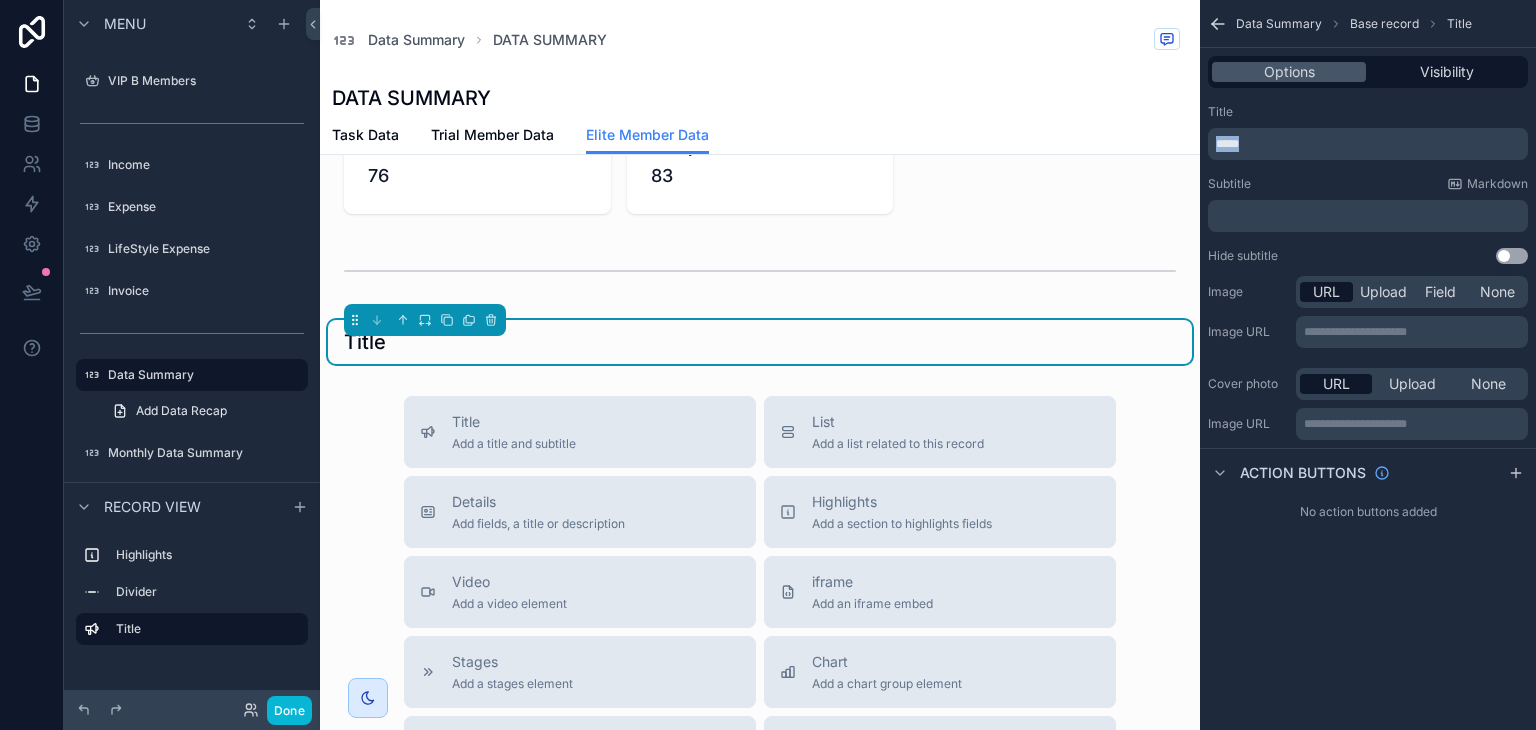 click on "*****" at bounding box center (1227, 144) 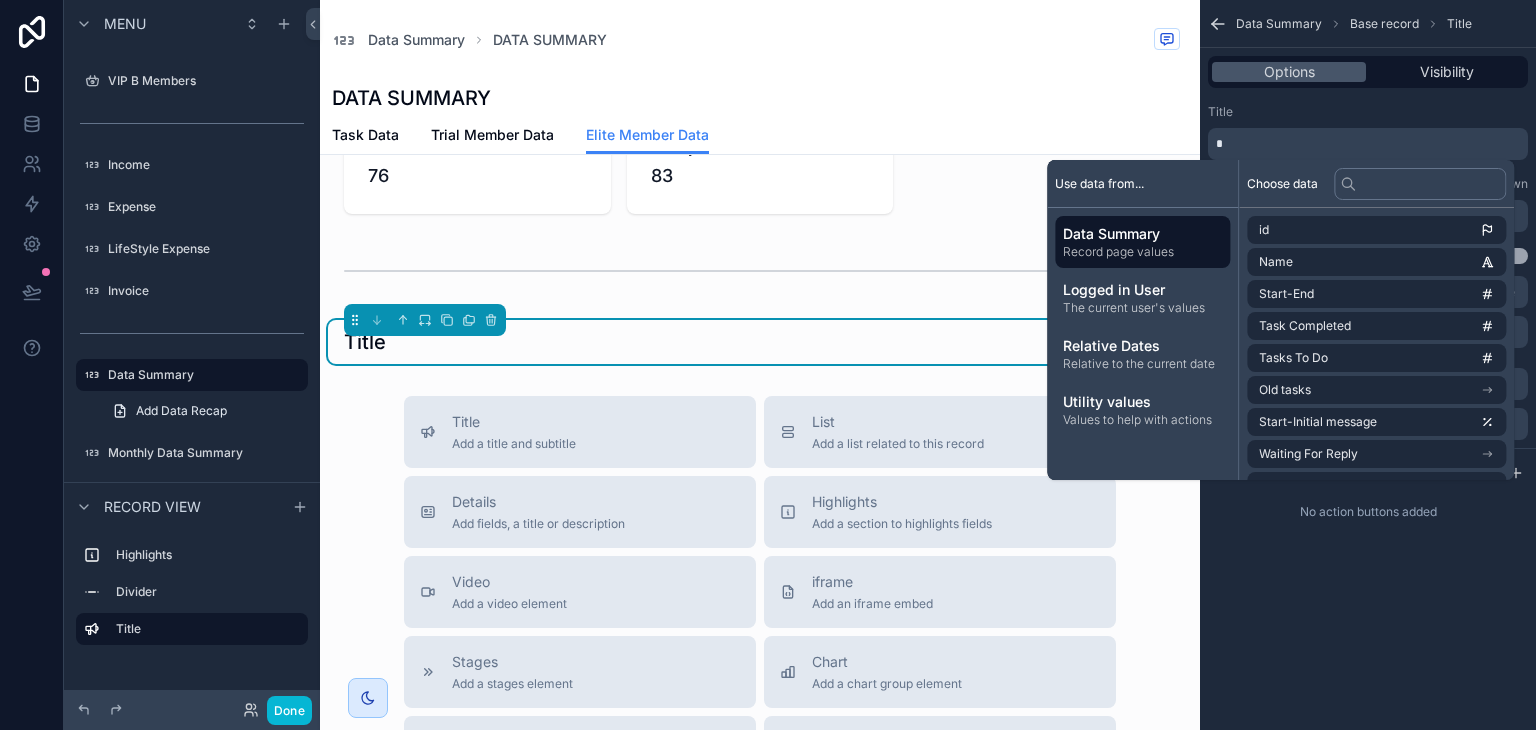 type 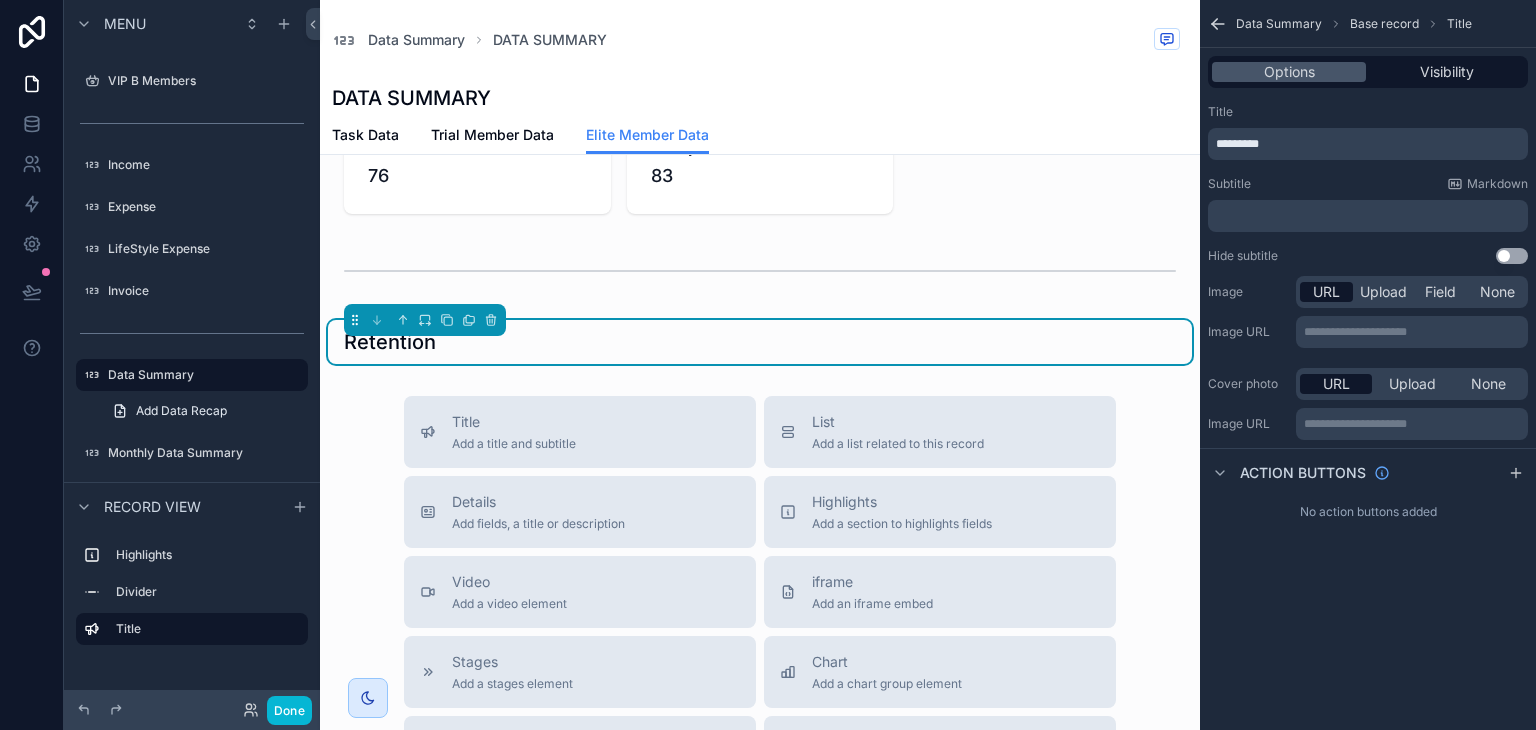 click on "Title ********* Subtitle Markdown ﻿ Hide subtitle Use setting" at bounding box center [1368, 184] 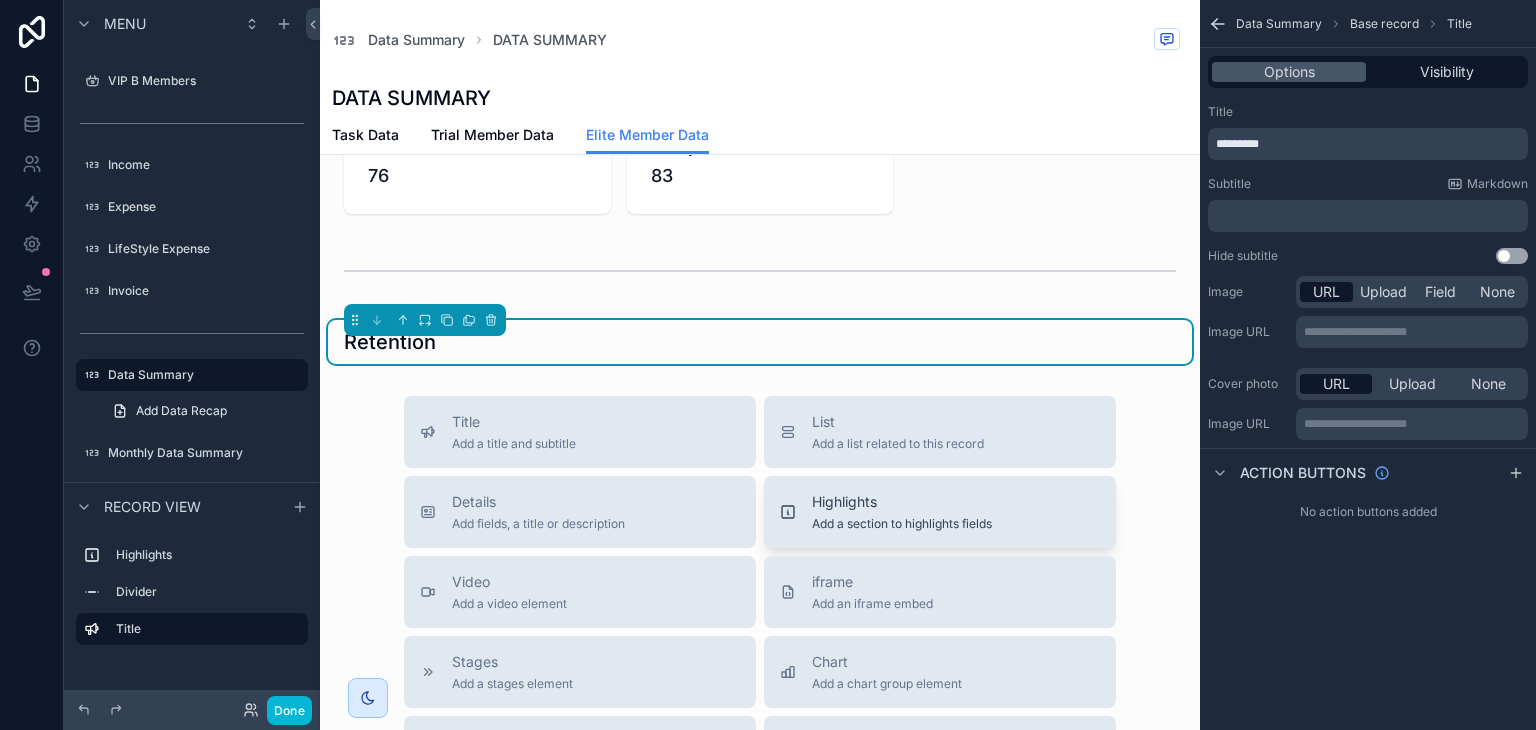 click on "Highlights" at bounding box center [902, 502] 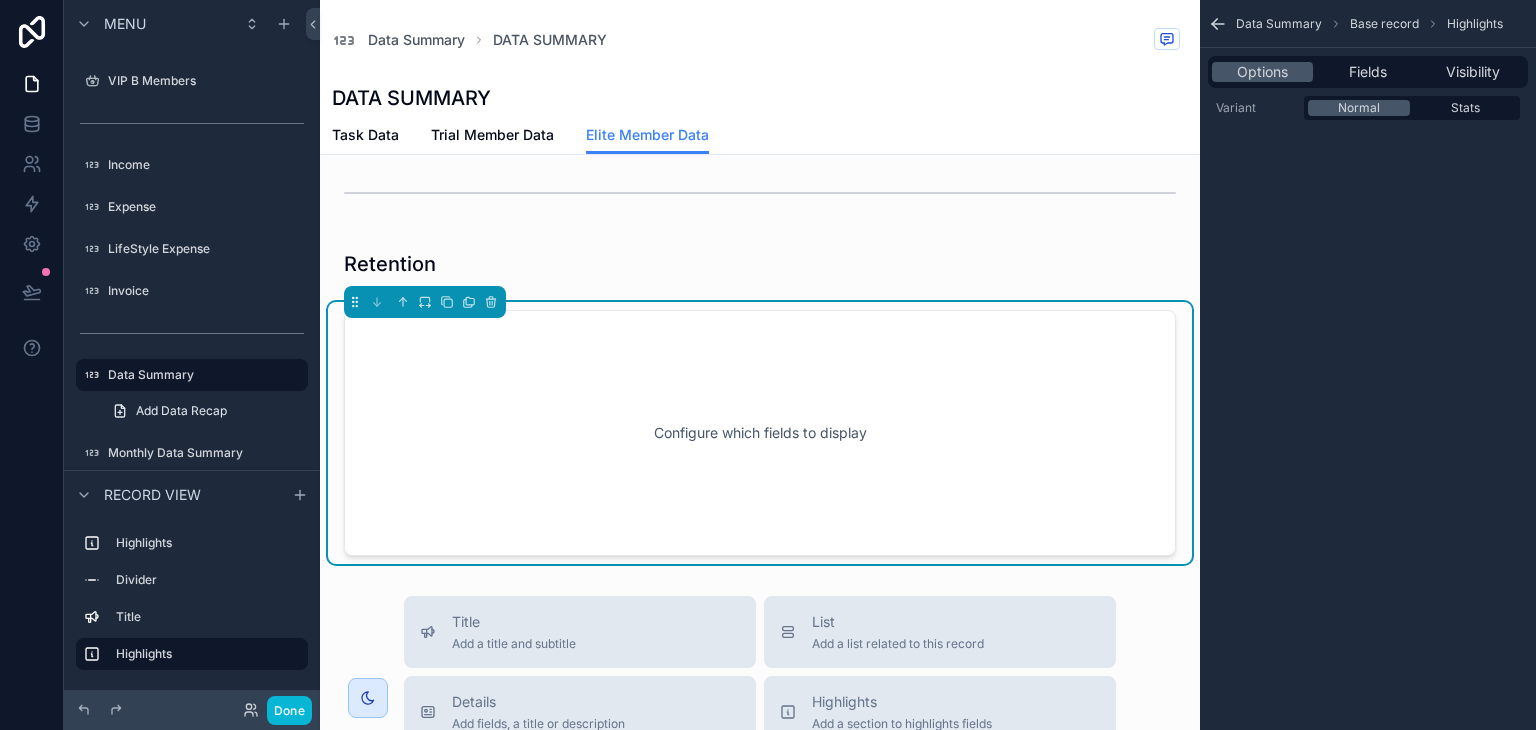scroll, scrollTop: 334, scrollLeft: 0, axis: vertical 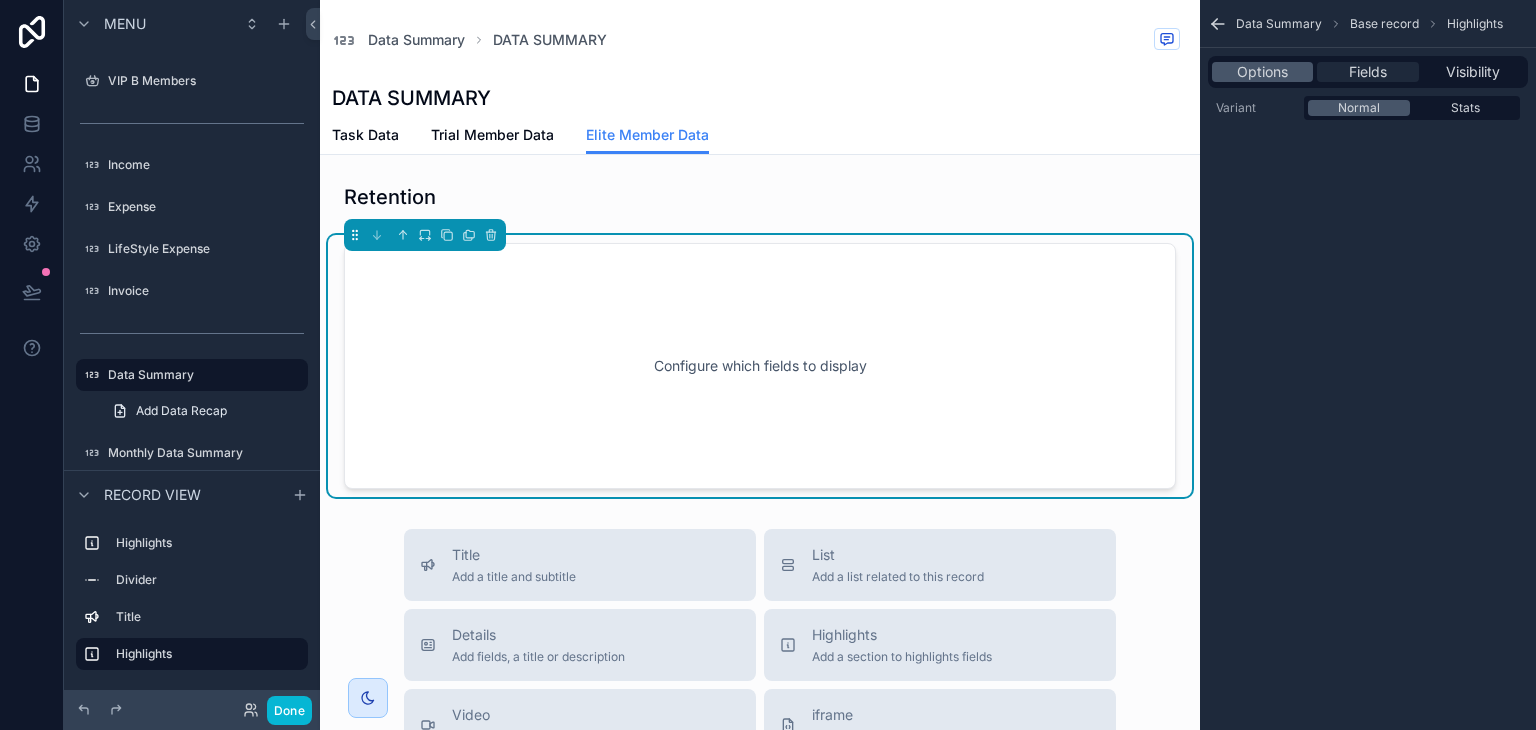 click on "Fields" at bounding box center [1367, 72] 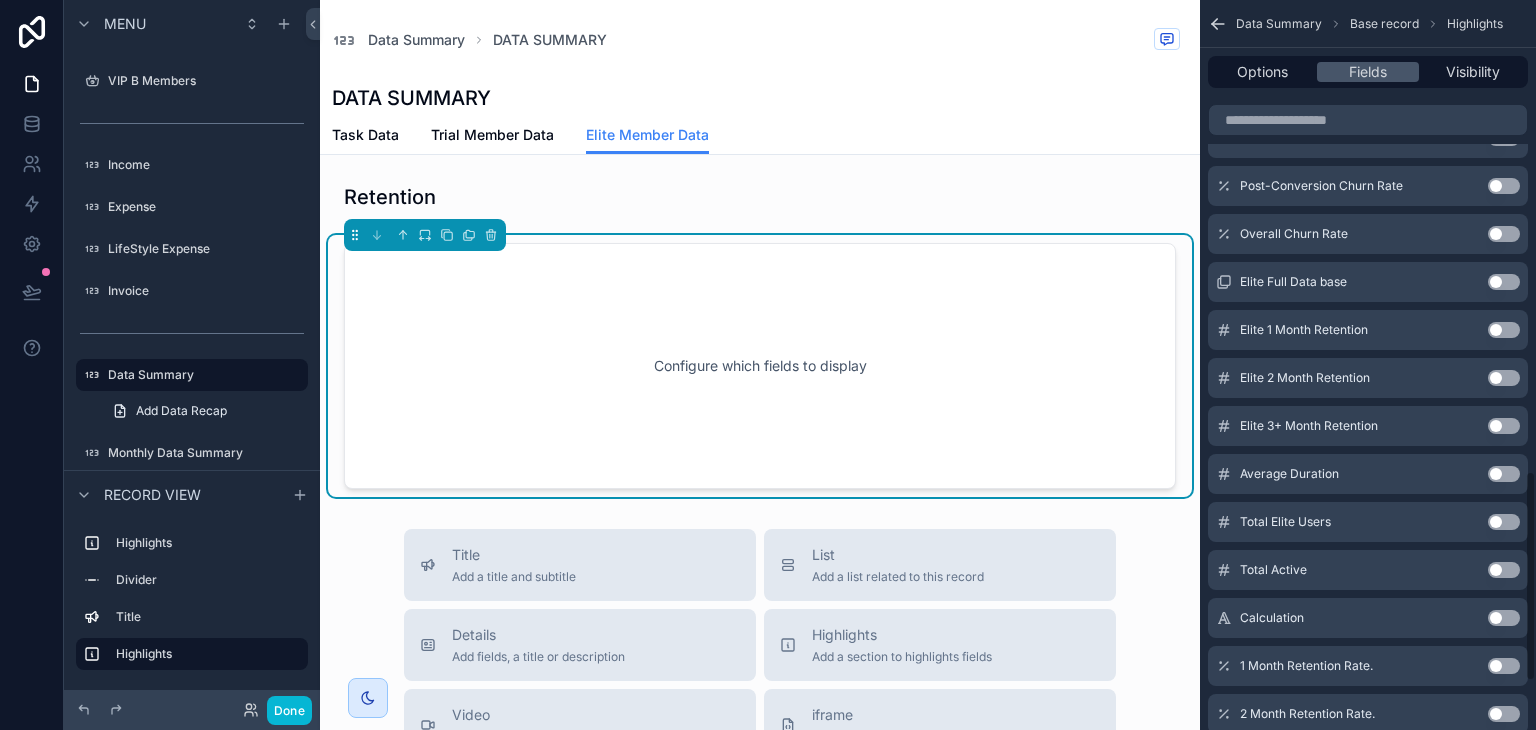 scroll, scrollTop: 1800, scrollLeft: 0, axis: vertical 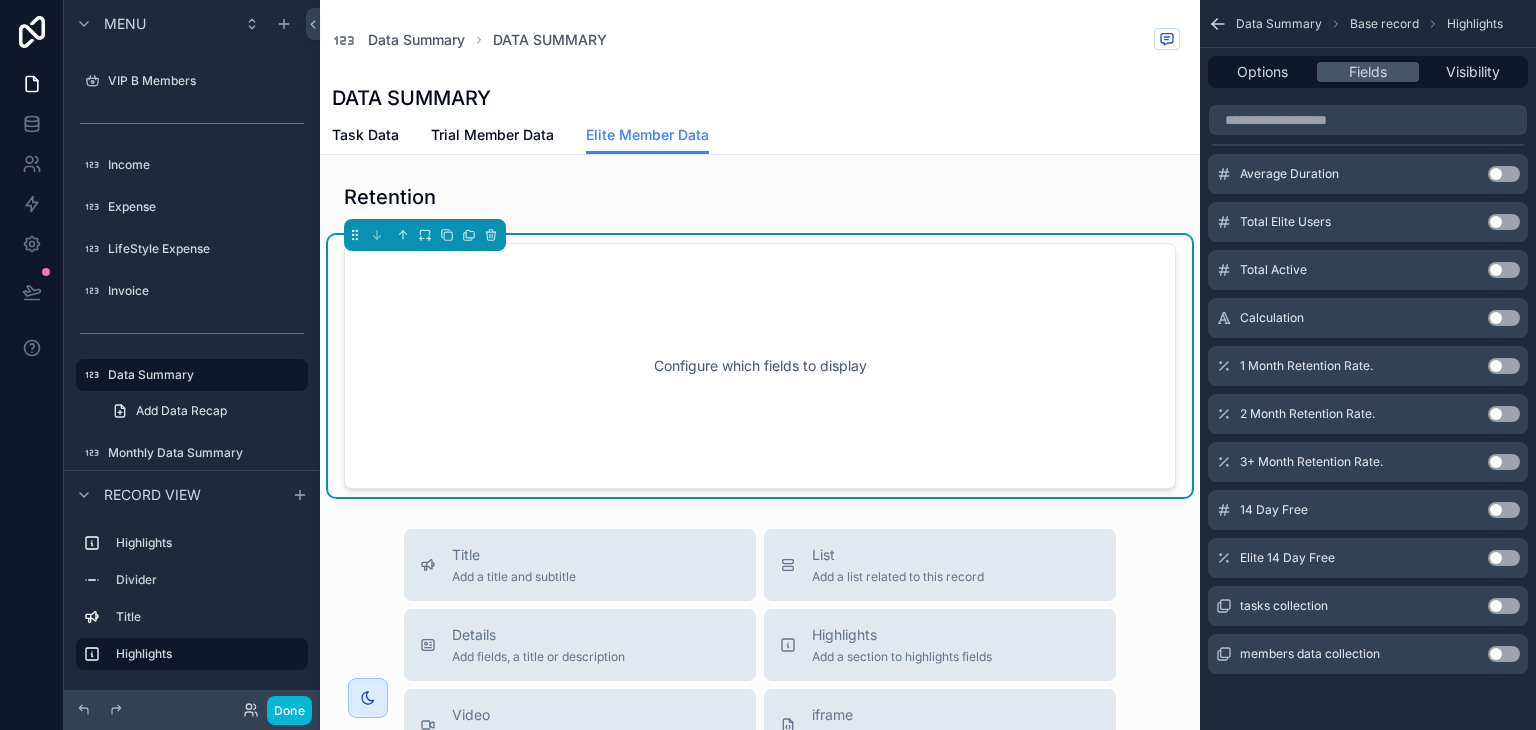 click on "Use setting" at bounding box center [1504, 366] 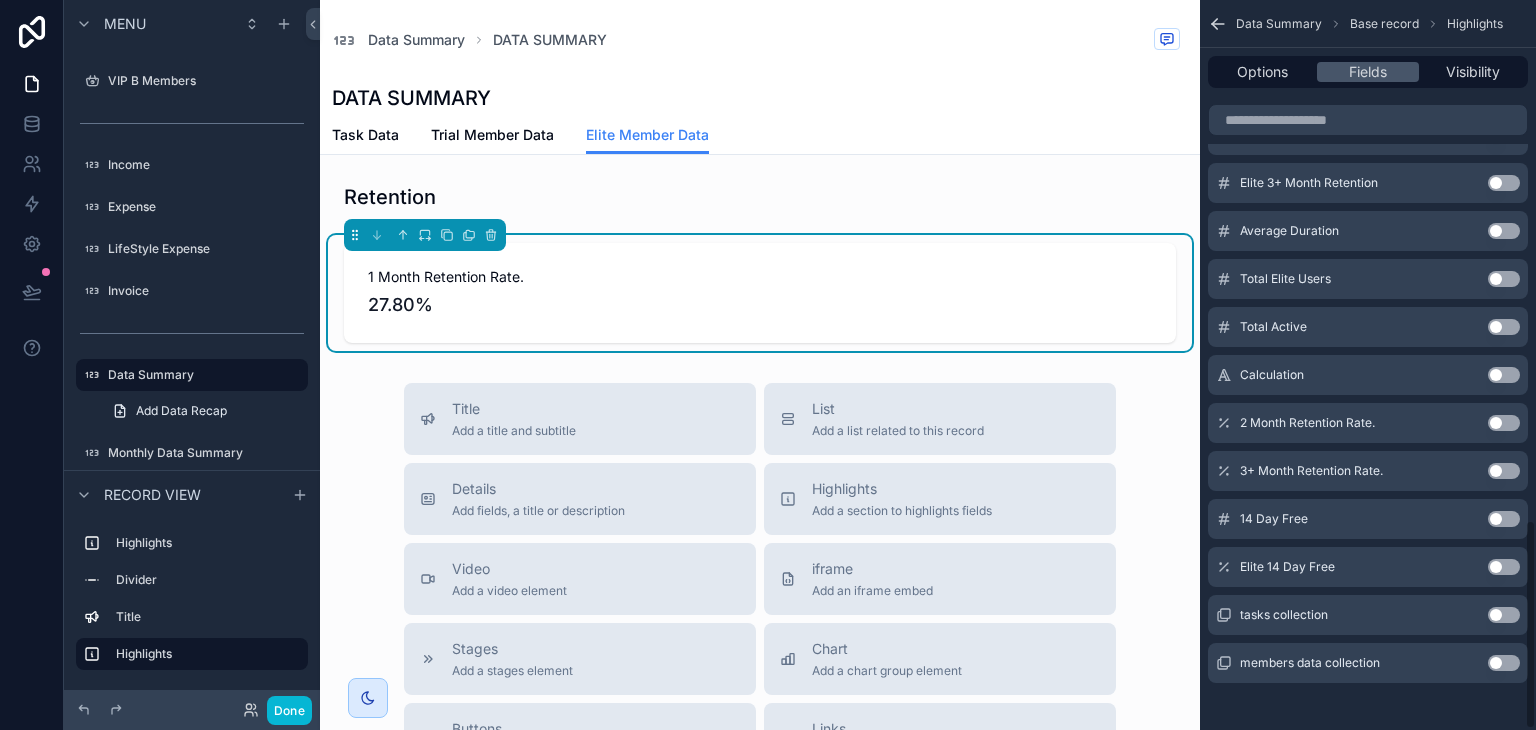 scroll, scrollTop: 1808, scrollLeft: 0, axis: vertical 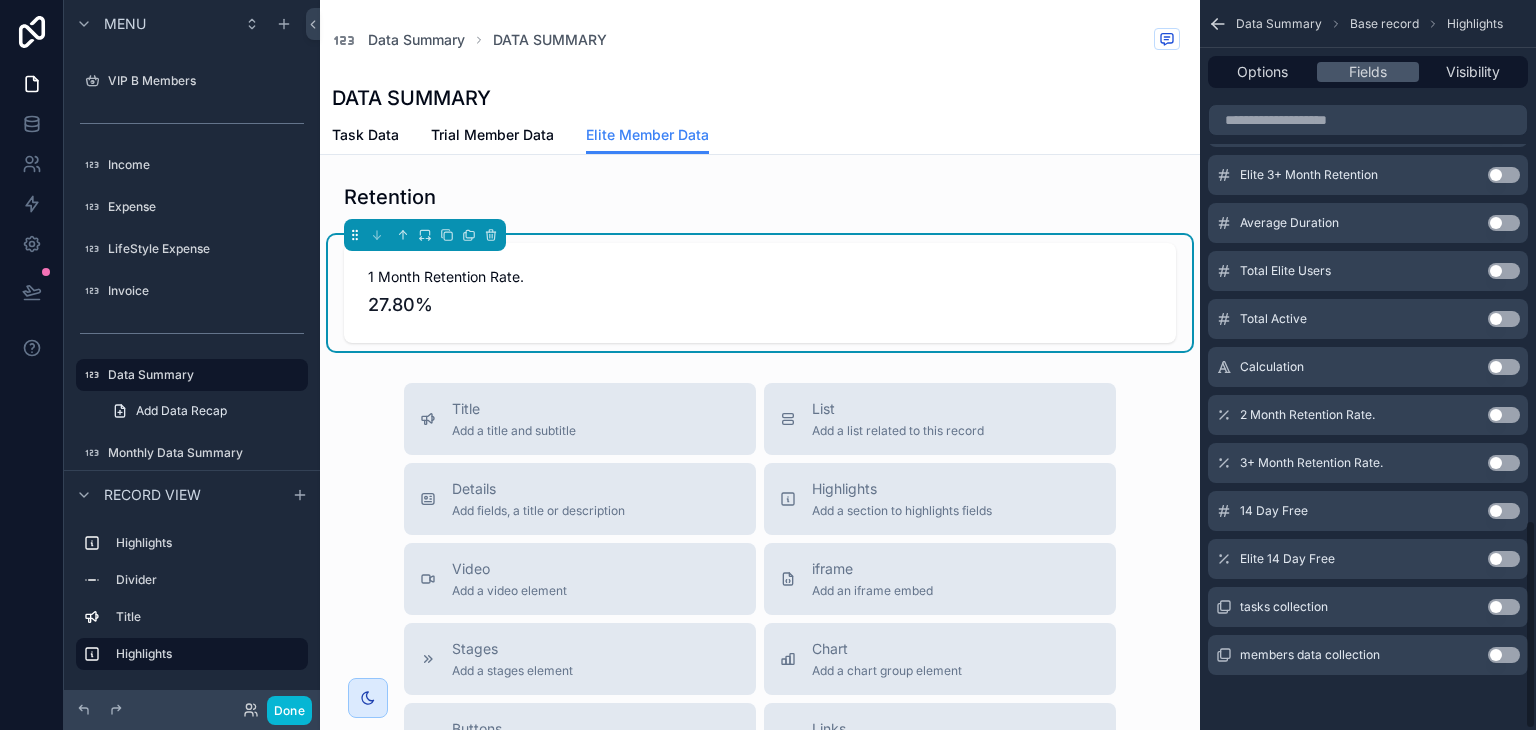 click on "Use setting" at bounding box center [1504, 415] 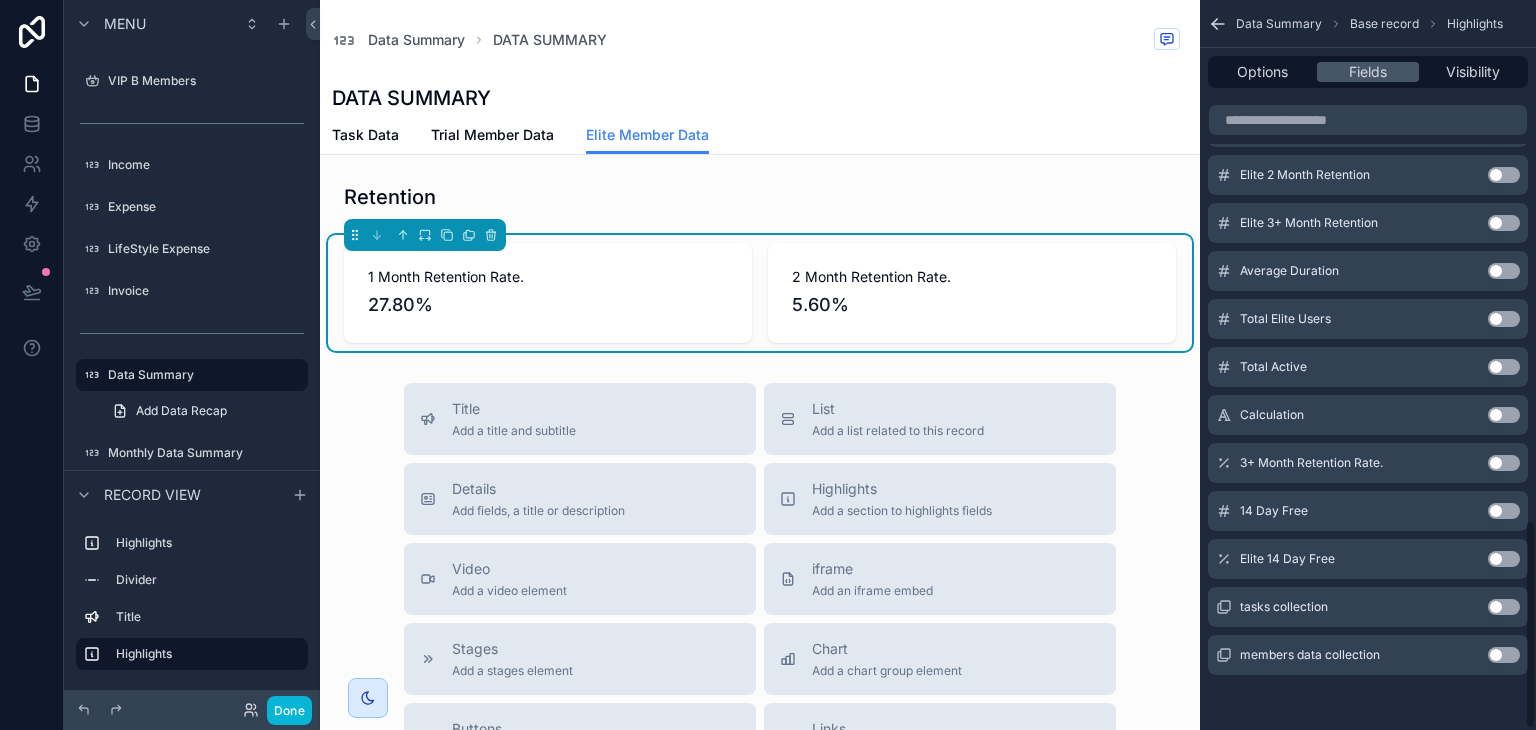 click on "3+ Month Retention Rate. Use setting" at bounding box center (1368, 463) 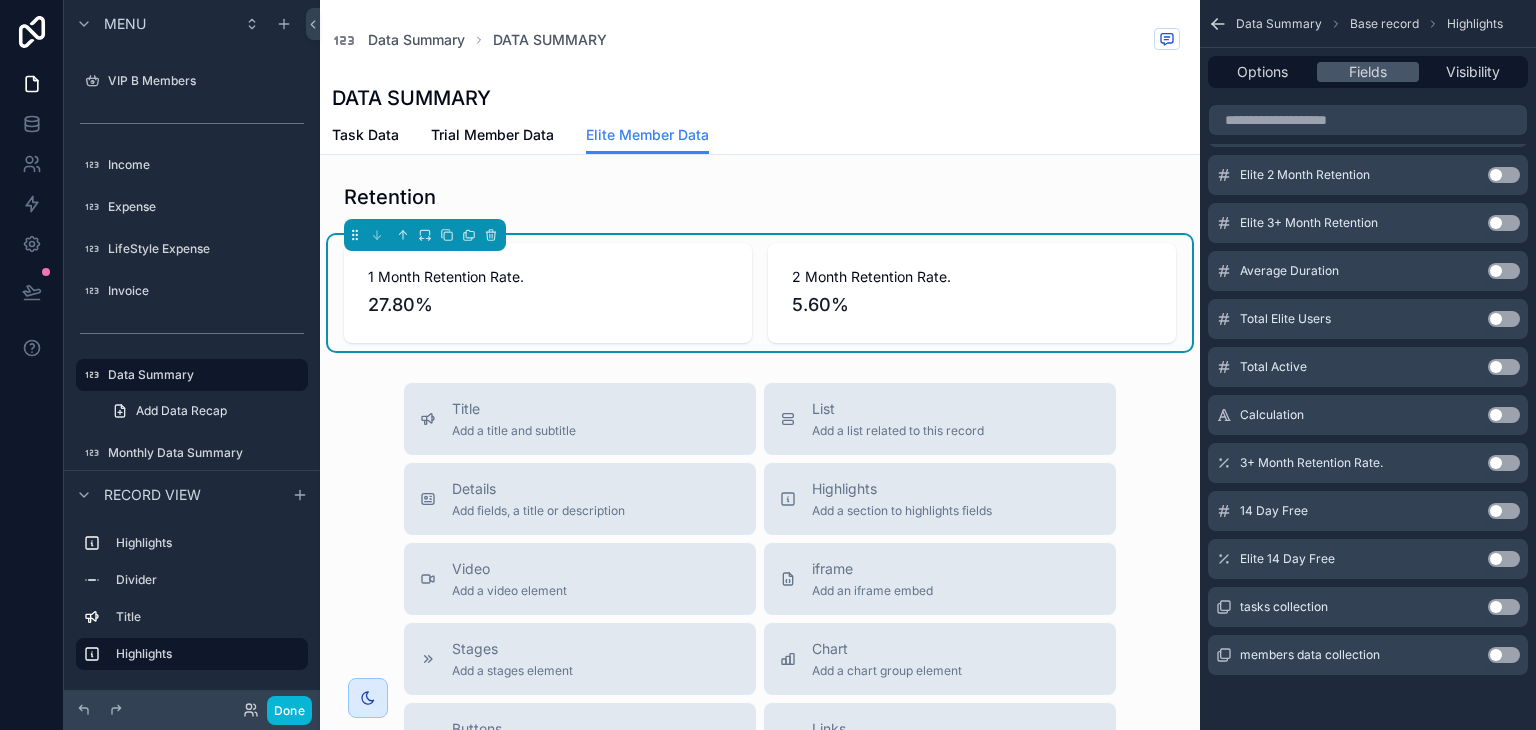 click on "Use setting" at bounding box center (1504, 463) 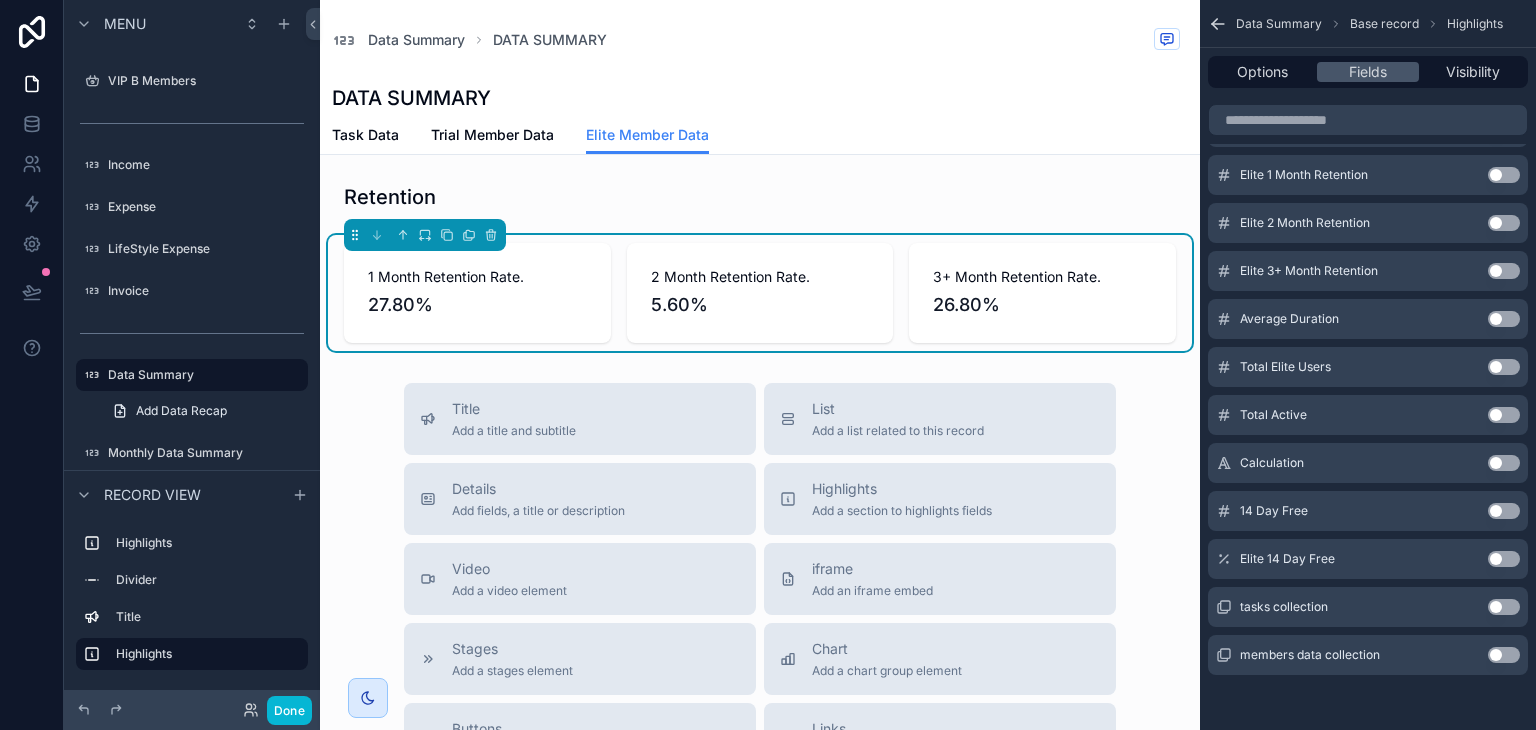 click on "Use setting" at bounding box center (1504, 559) 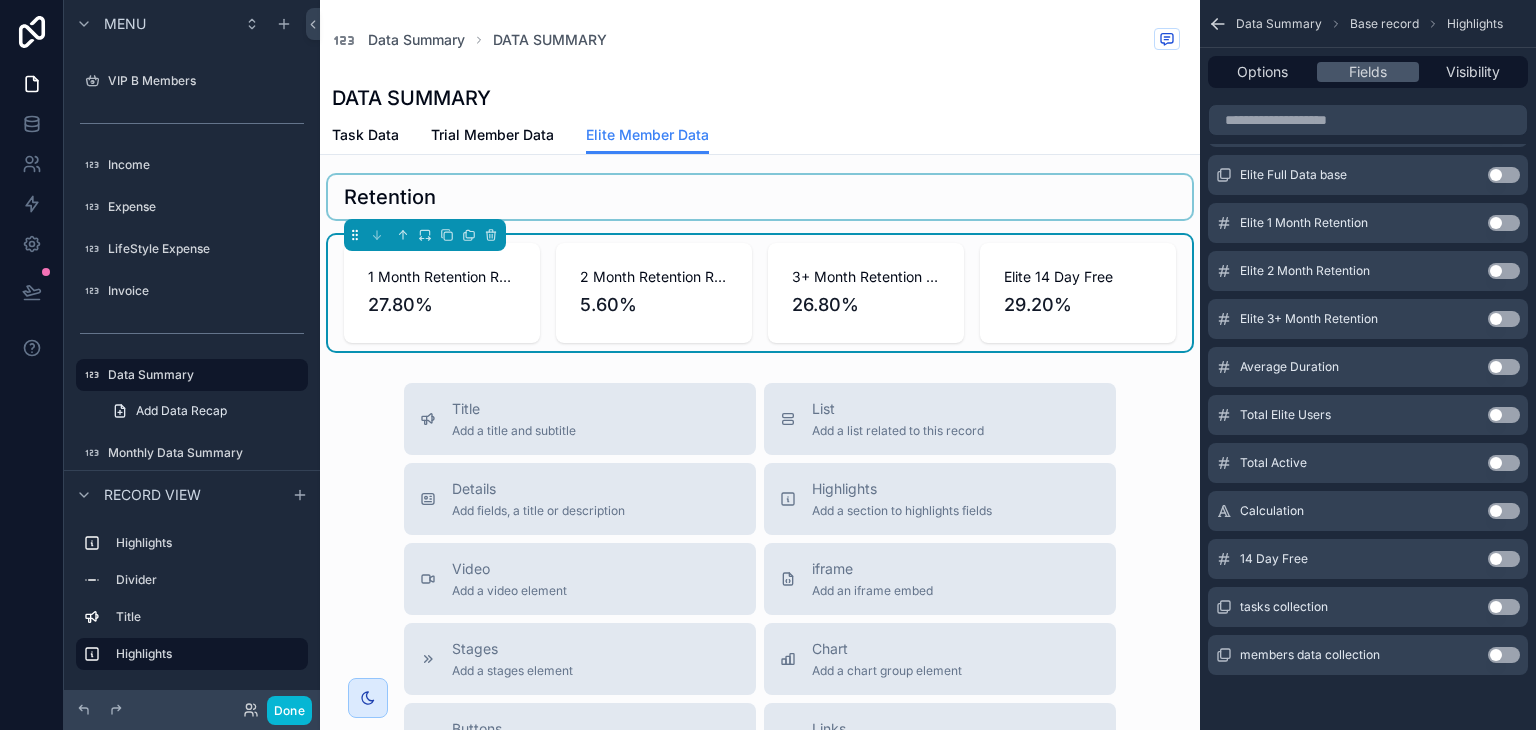 click at bounding box center (760, 197) 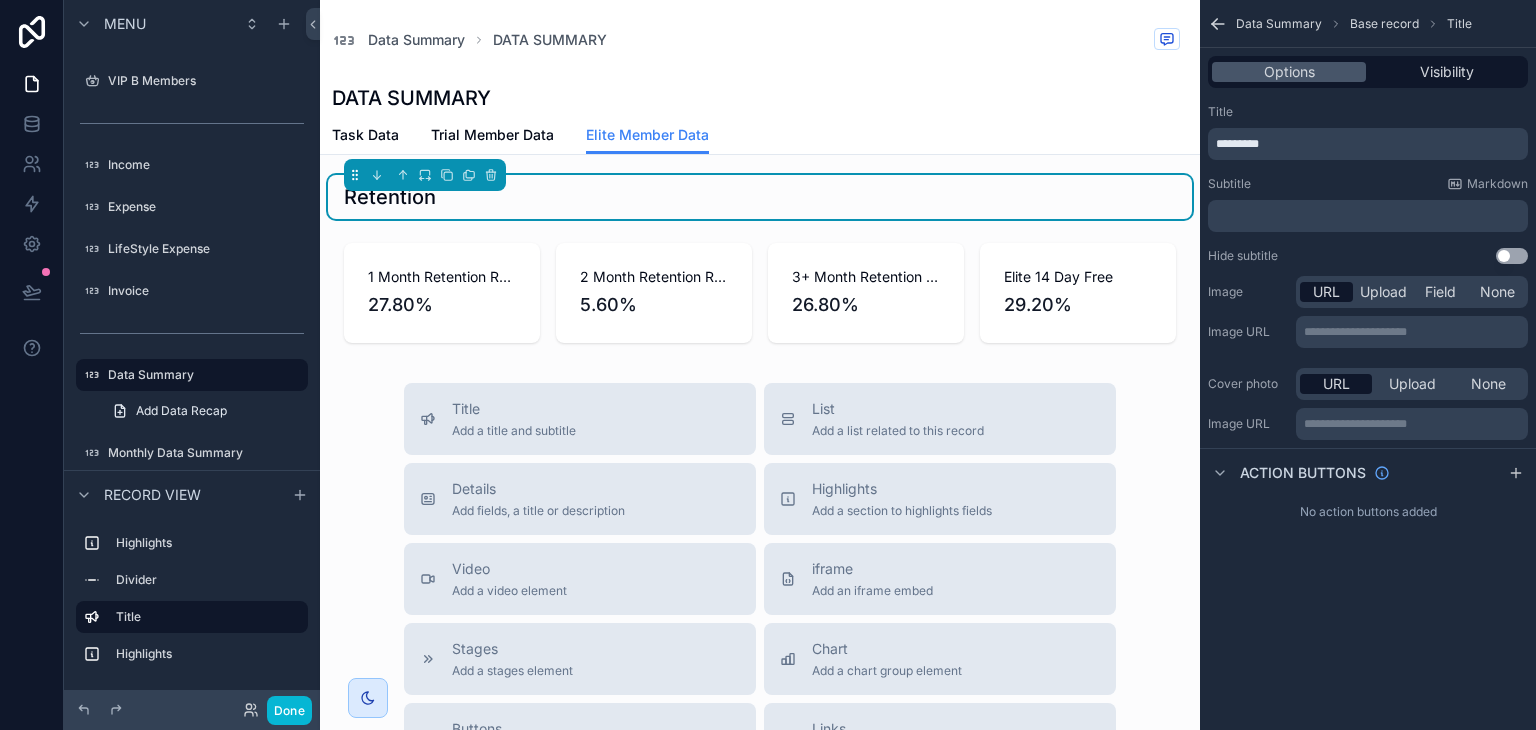 scroll, scrollTop: 0, scrollLeft: 0, axis: both 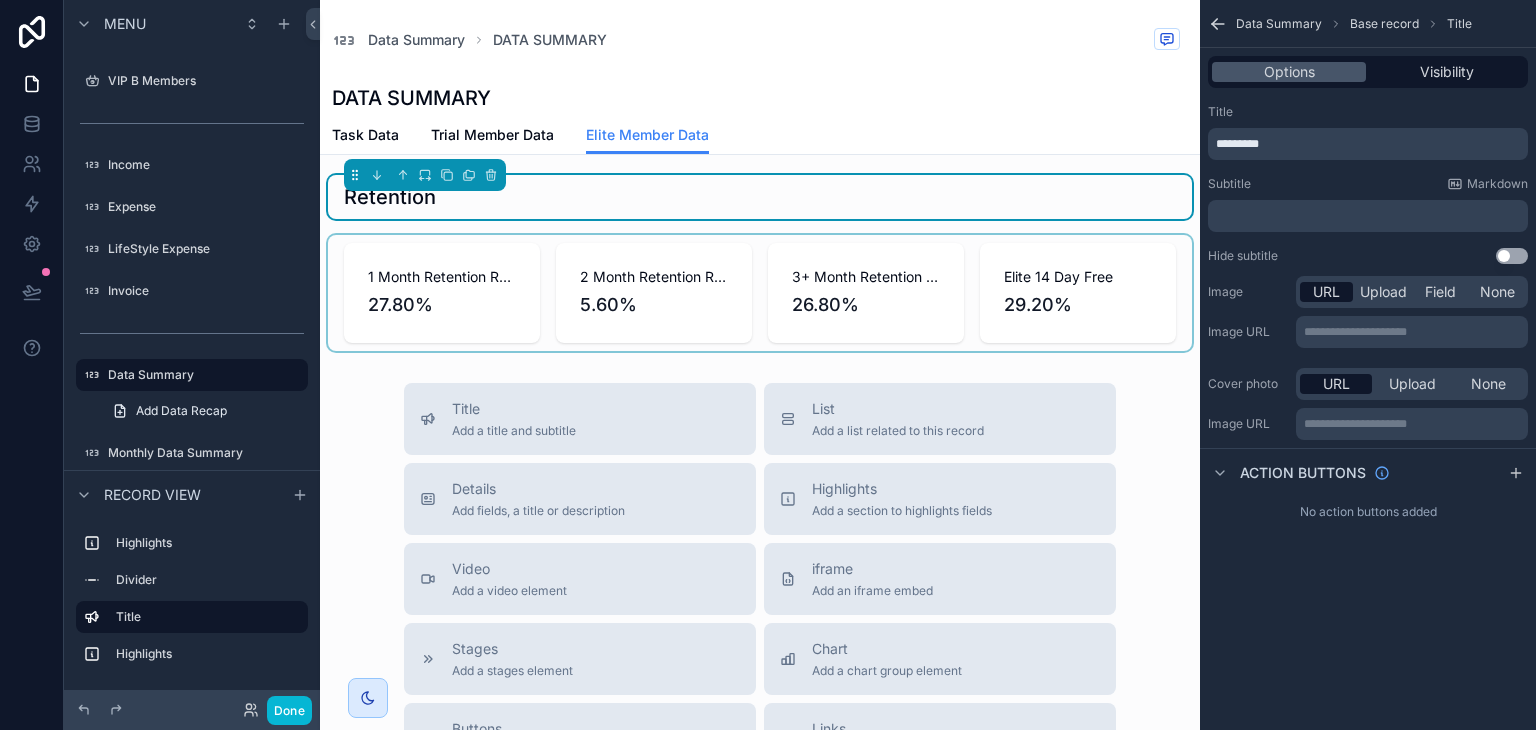 click at bounding box center (760, 293) 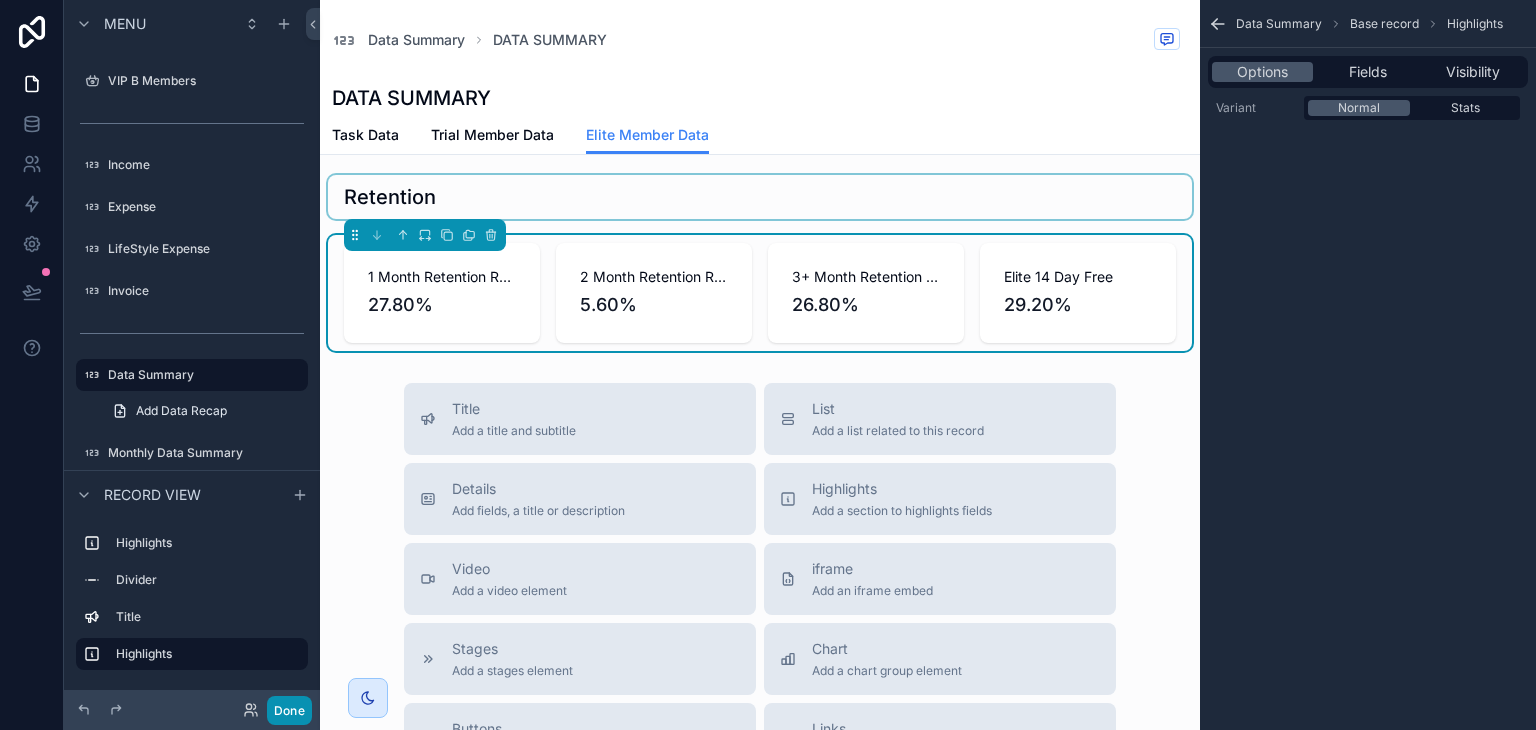 click on "Done" at bounding box center (289, 710) 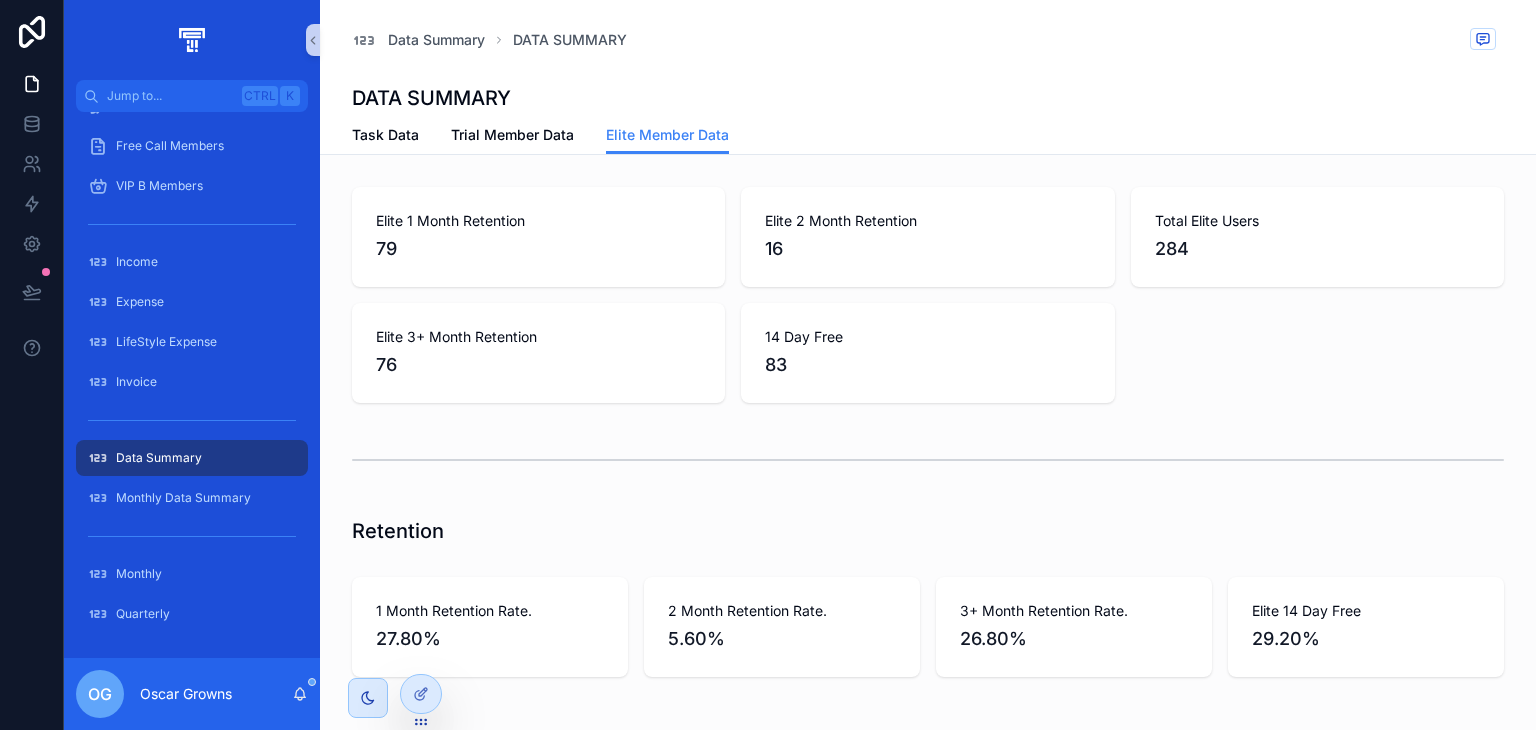 scroll, scrollTop: 83, scrollLeft: 0, axis: vertical 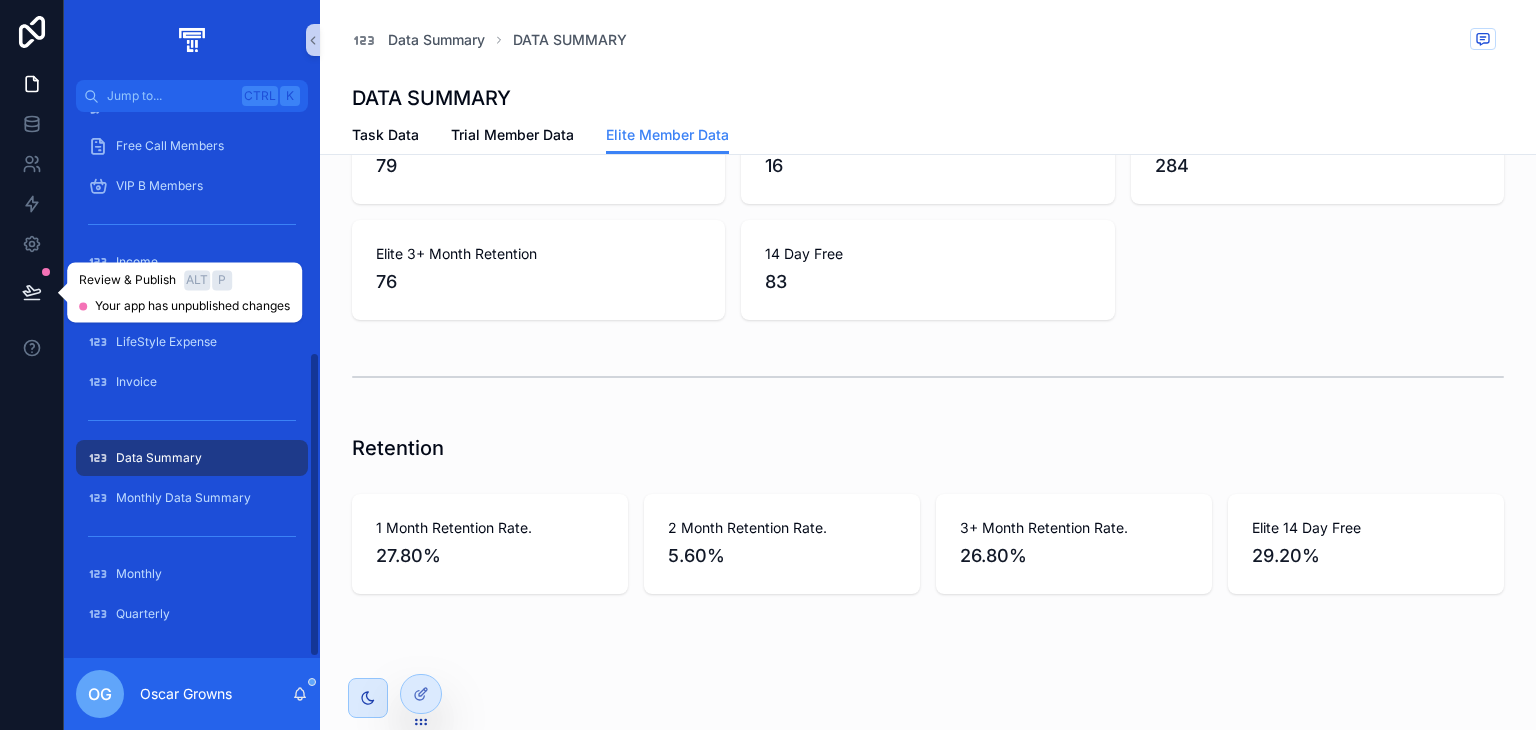click at bounding box center (32, 292) 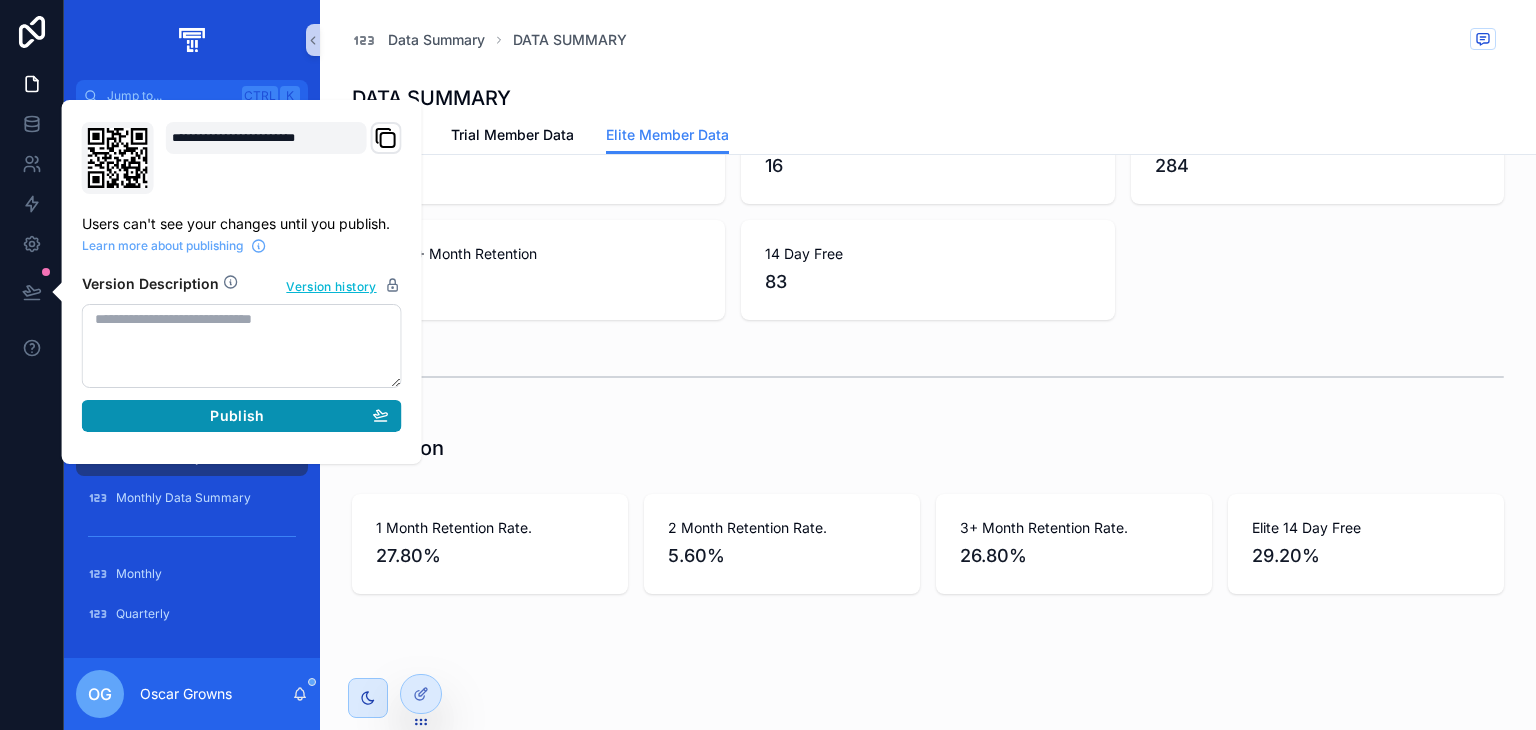click on "Publish" at bounding box center [237, 416] 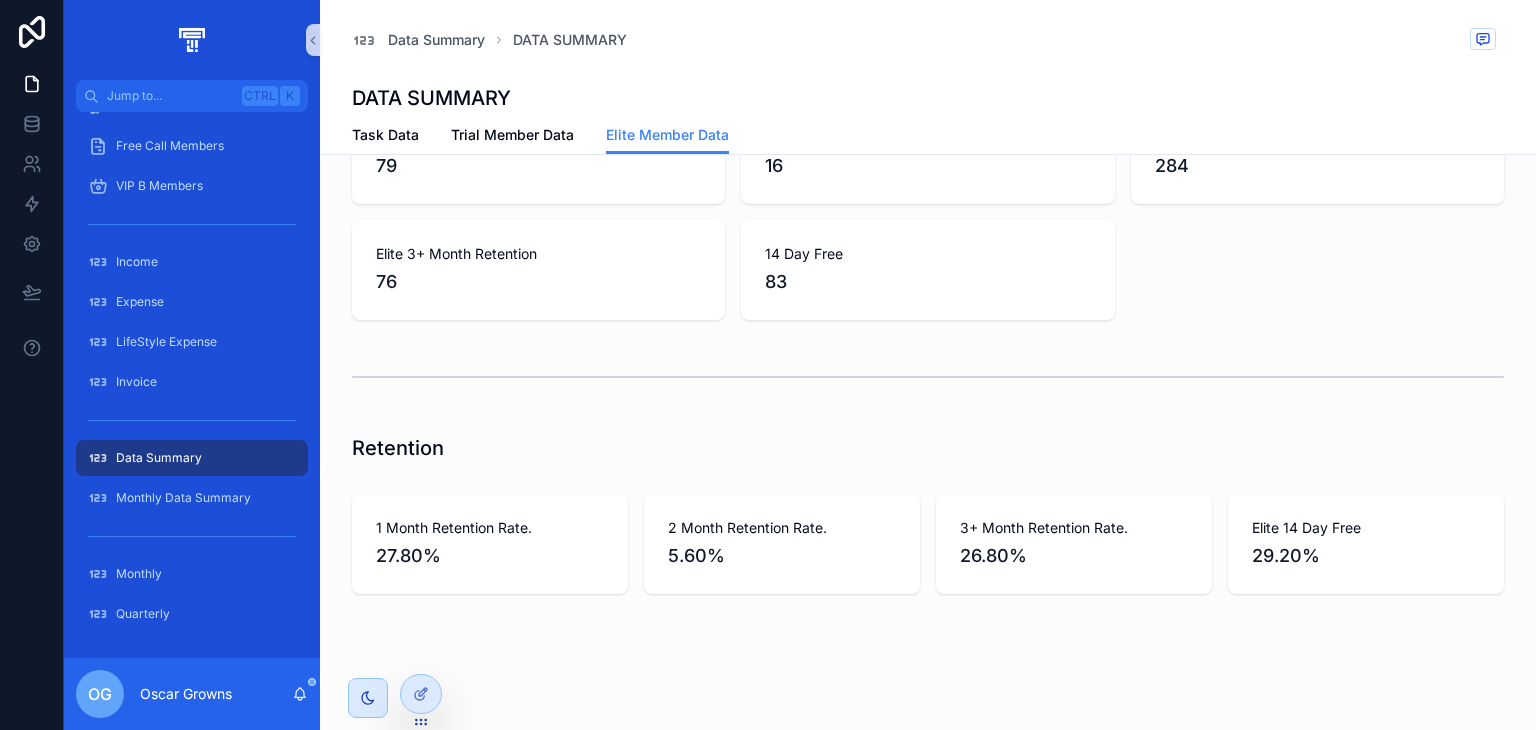 click on "14 Day Free 83" at bounding box center [927, 270] 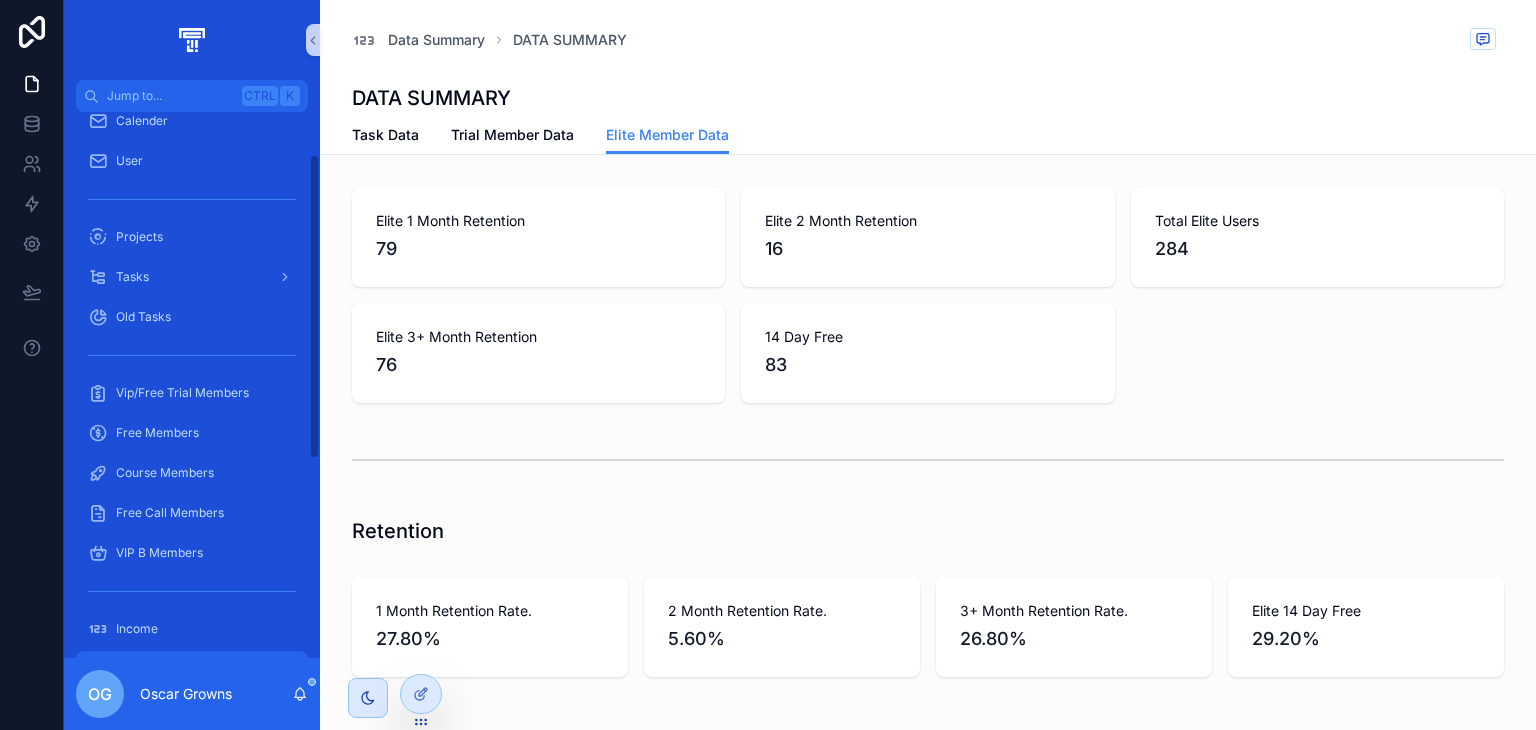 scroll, scrollTop: 0, scrollLeft: 0, axis: both 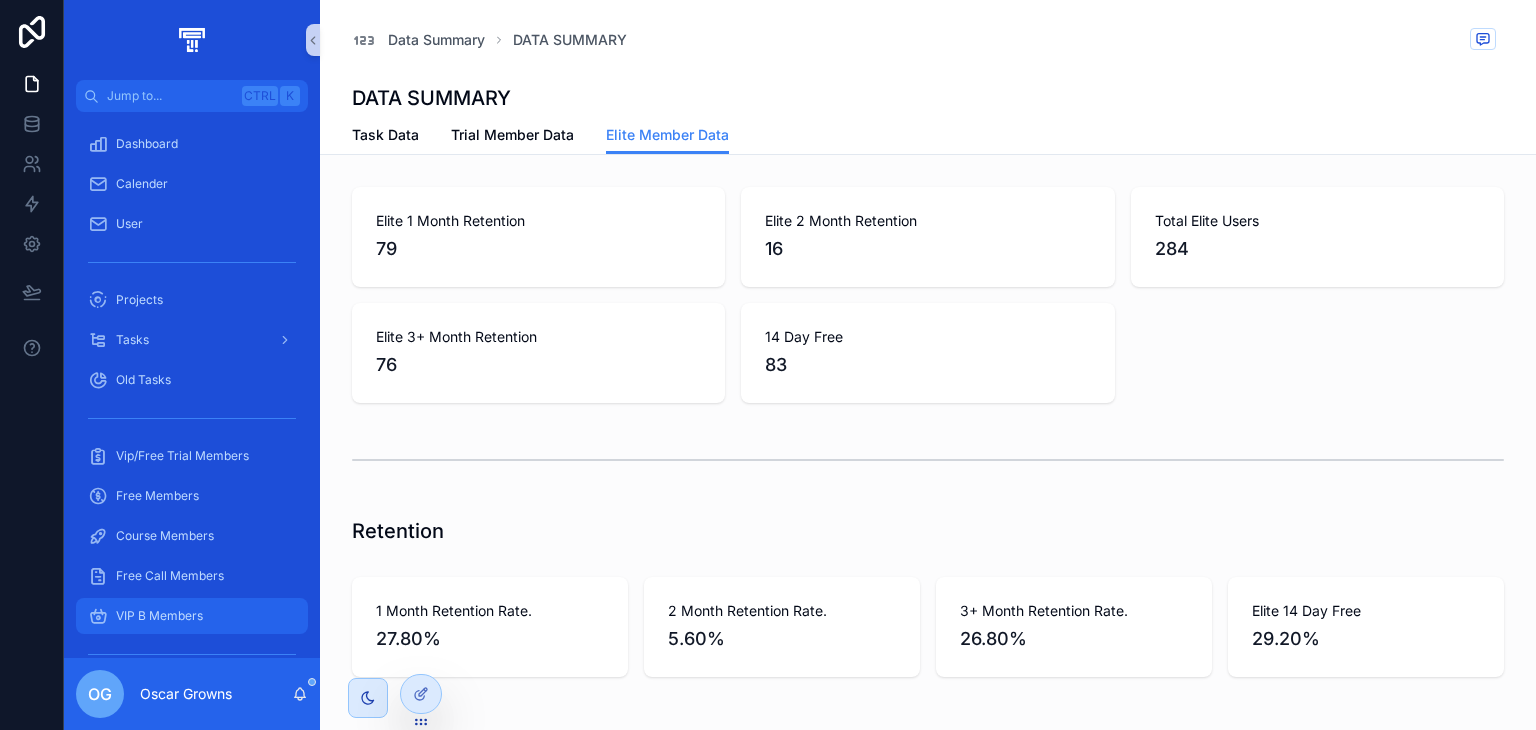 click on "VIP B Members" at bounding box center [192, 616] 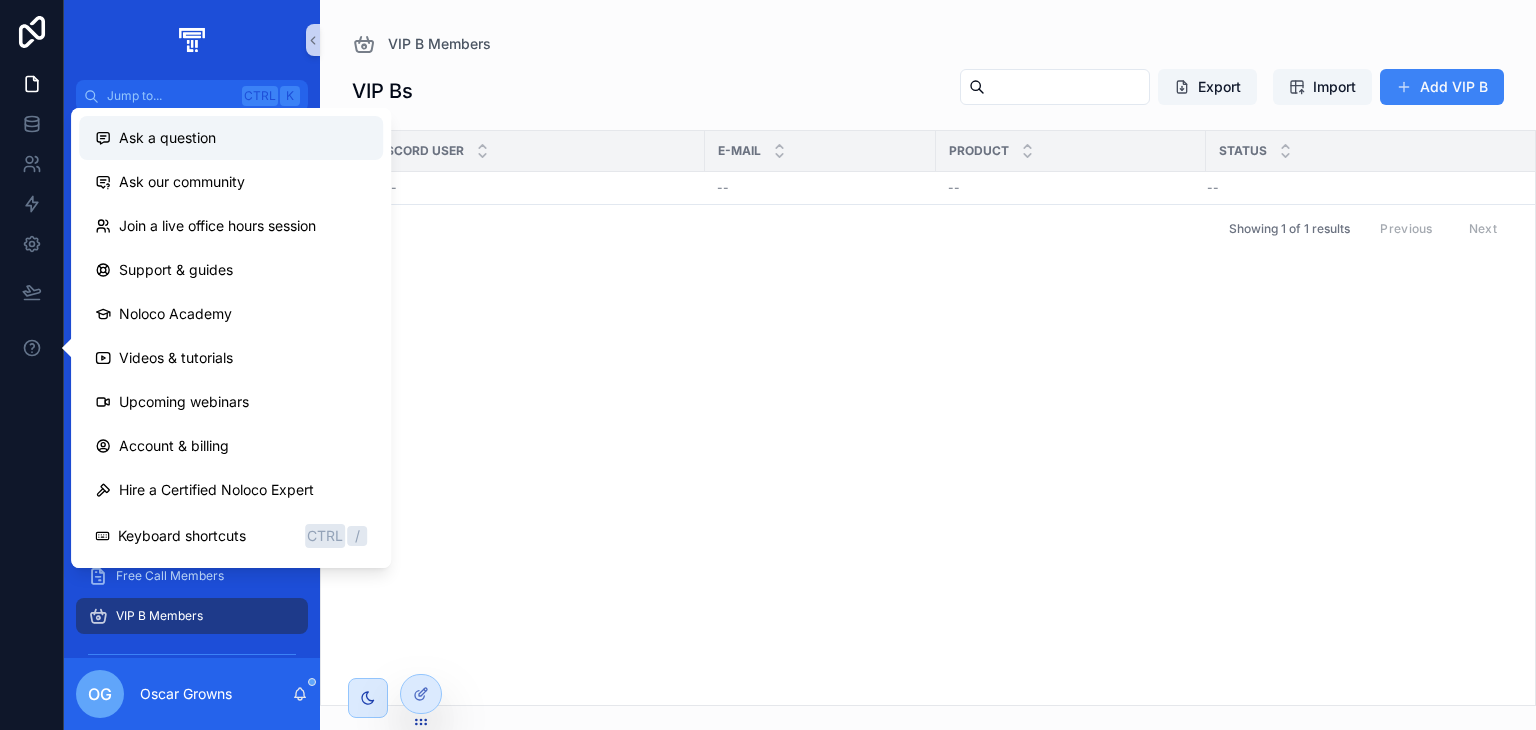 click on "Ask a question" at bounding box center [231, 138] 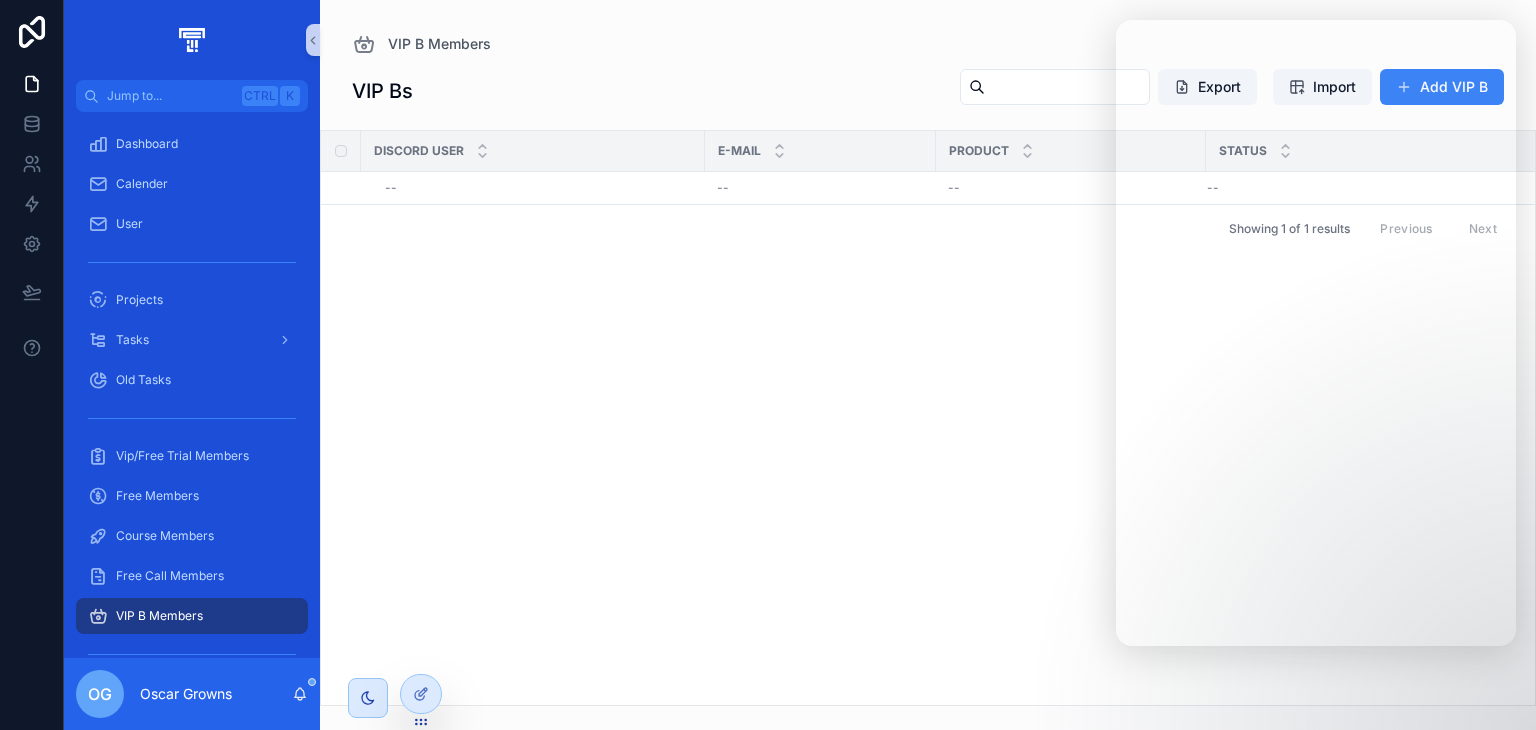 click on "Discord User E-mail Product Status -- -- -- -- Delete Showing 1 of 1 results Previous Next" at bounding box center [928, 418] 